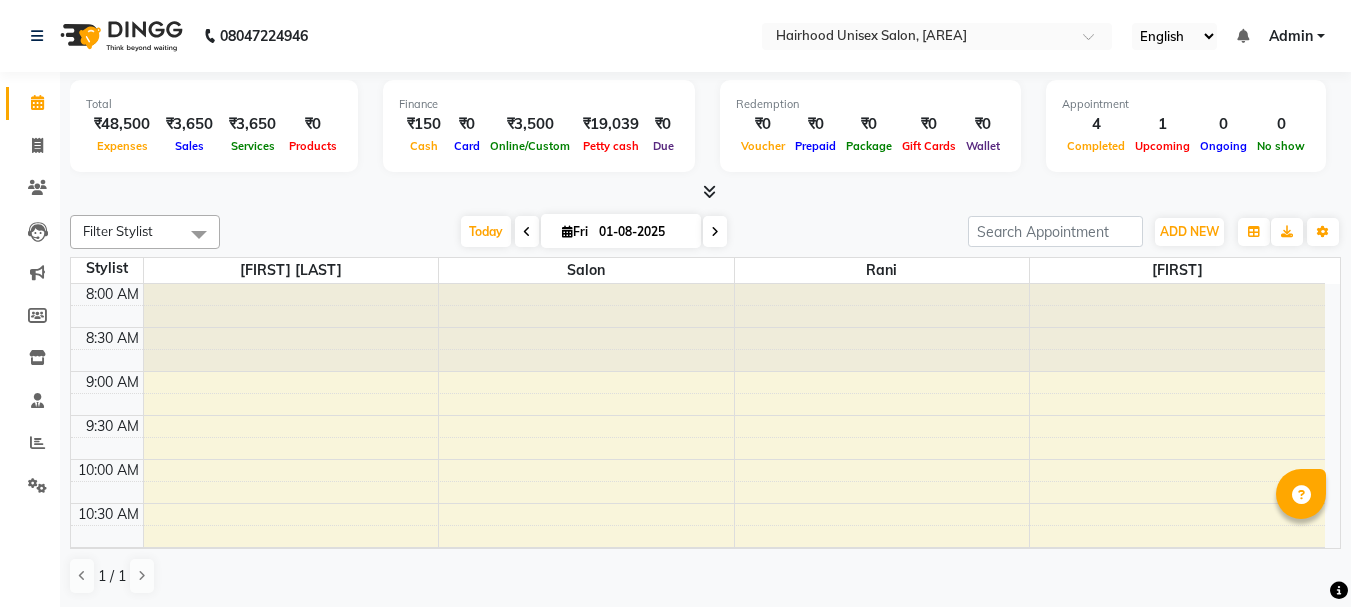 scroll, scrollTop: 0, scrollLeft: 0, axis: both 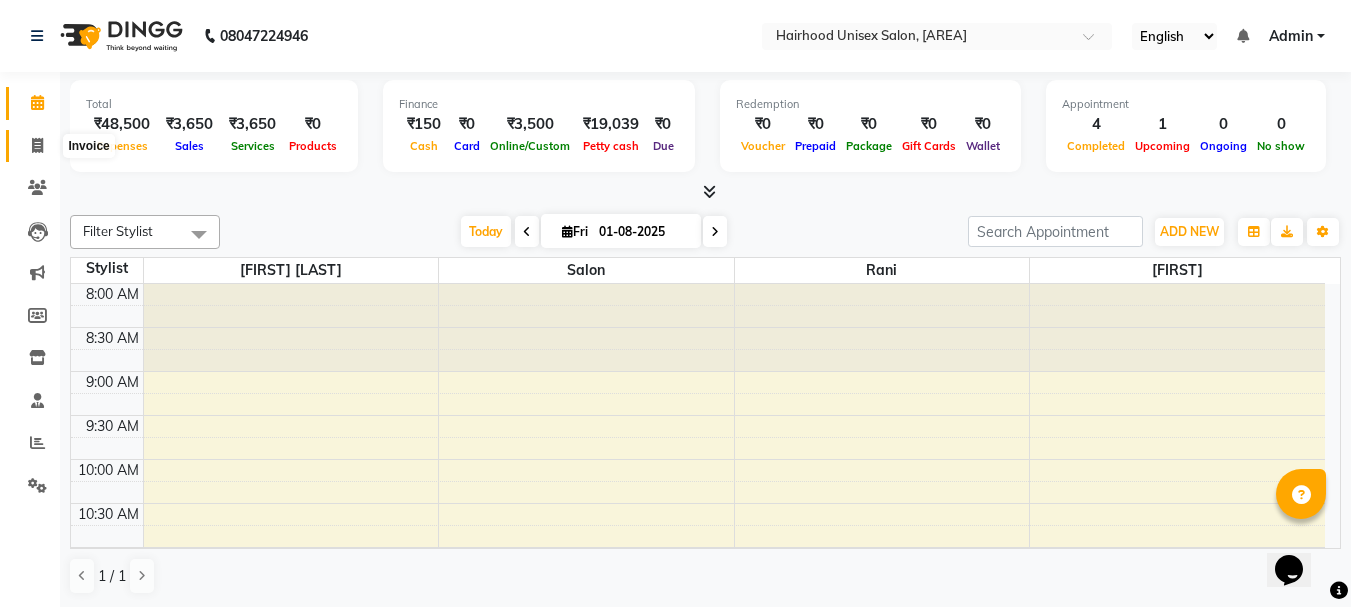 click 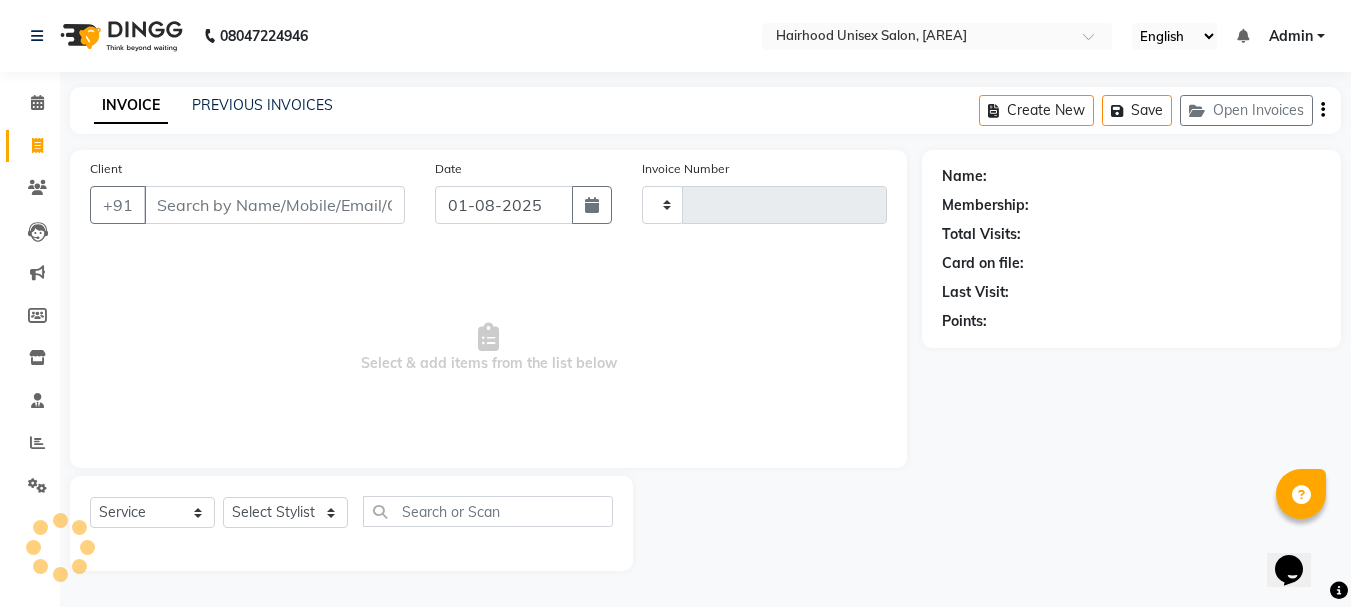 type on "0787" 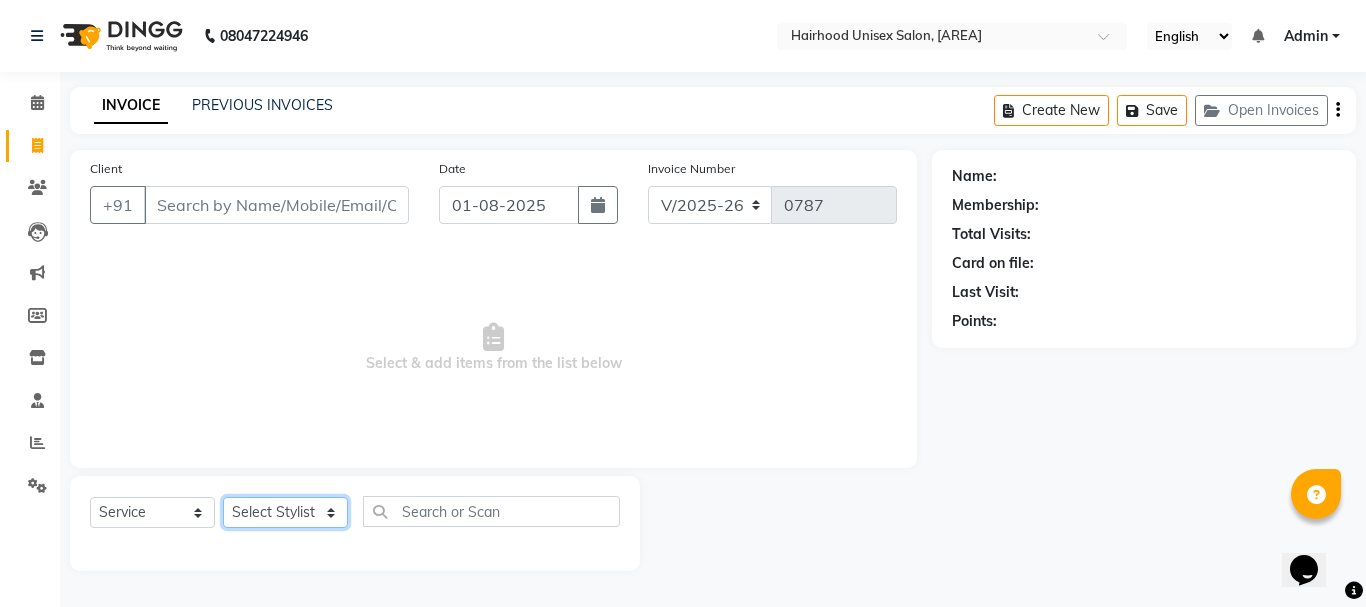 click on "Select Stylist [FIRST] [LAST] Rani Salon" 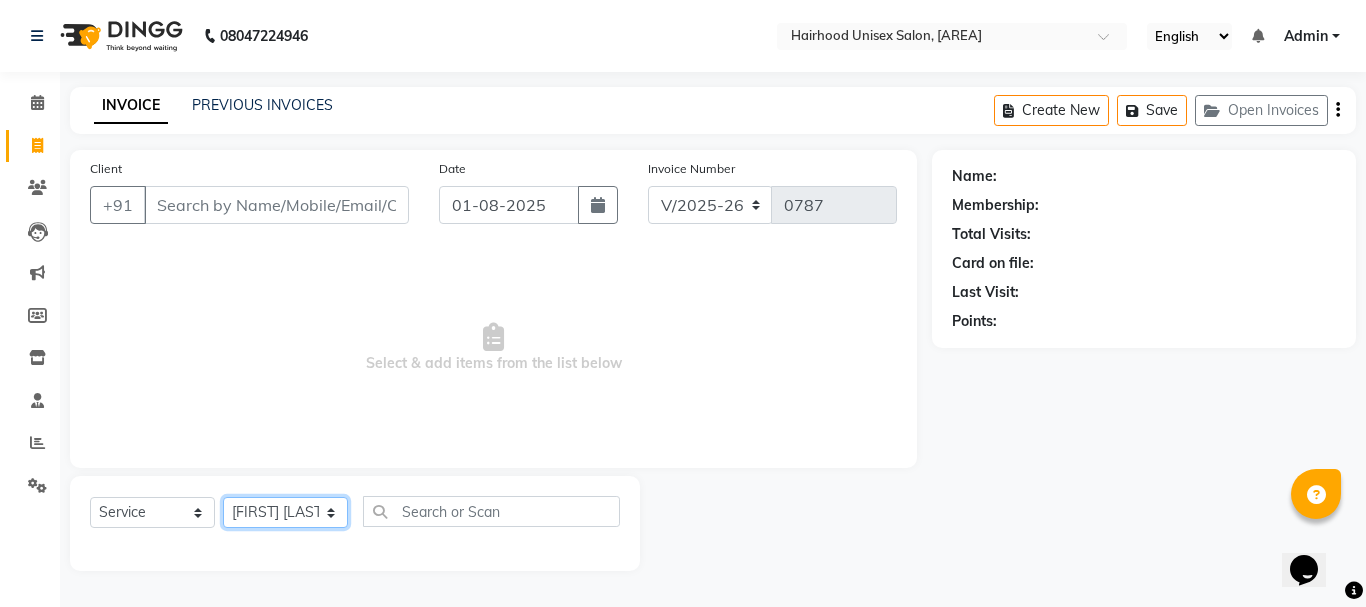 click on "Select Stylist [FIRST] [LAST] Rani Salon" 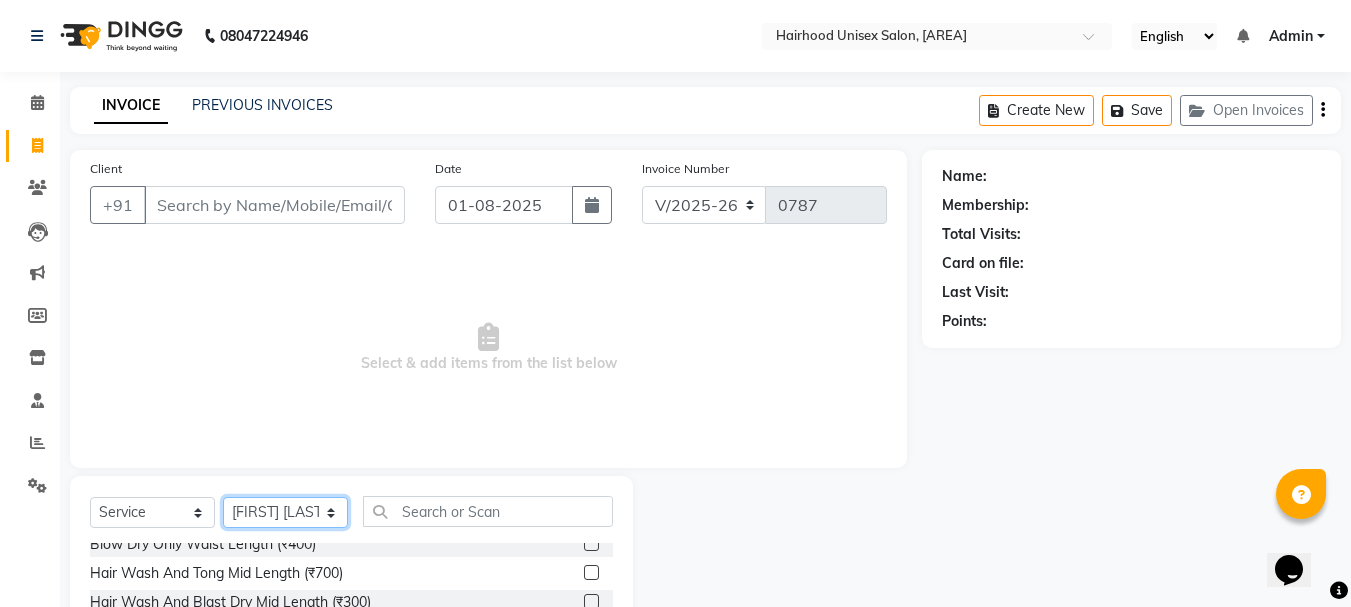 scroll, scrollTop: 147, scrollLeft: 0, axis: vertical 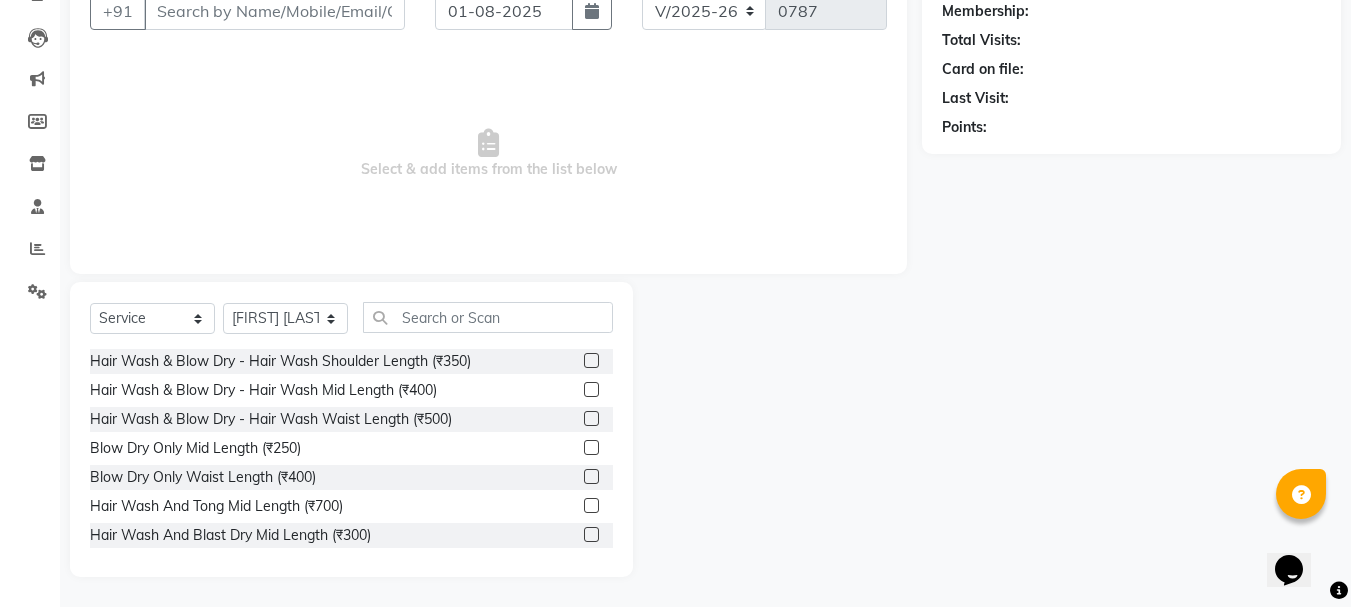 click 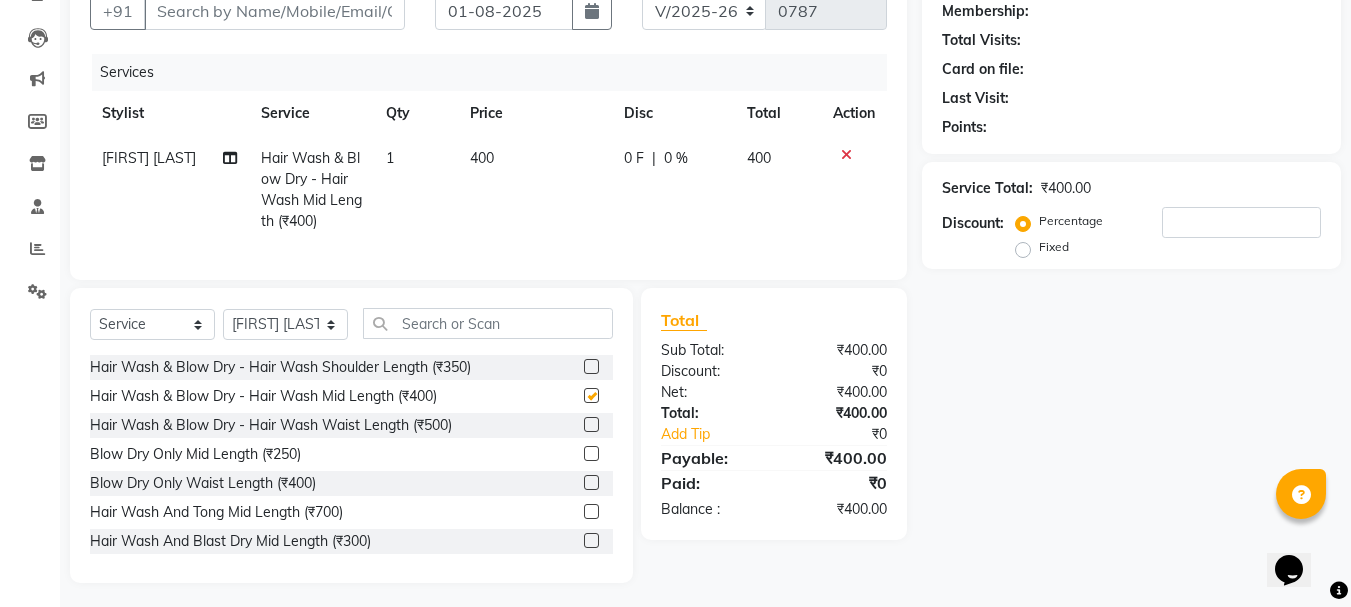 checkbox on "false" 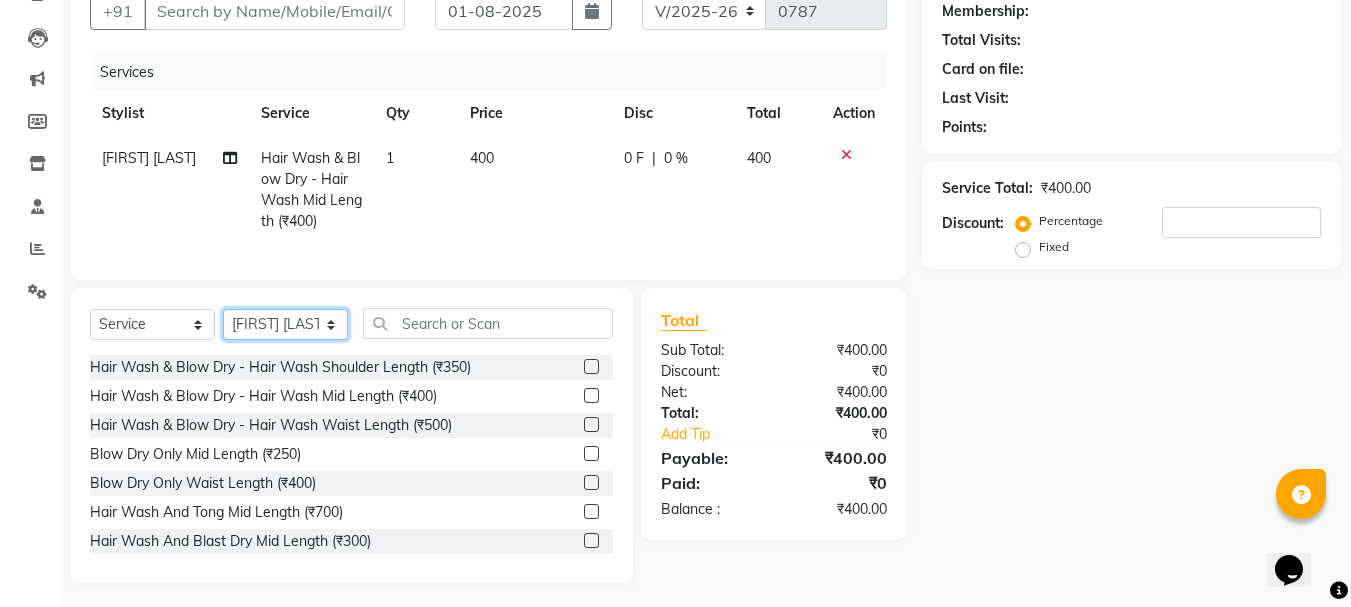 click on "Select Stylist [FIRST] [LAST] Rani Salon" 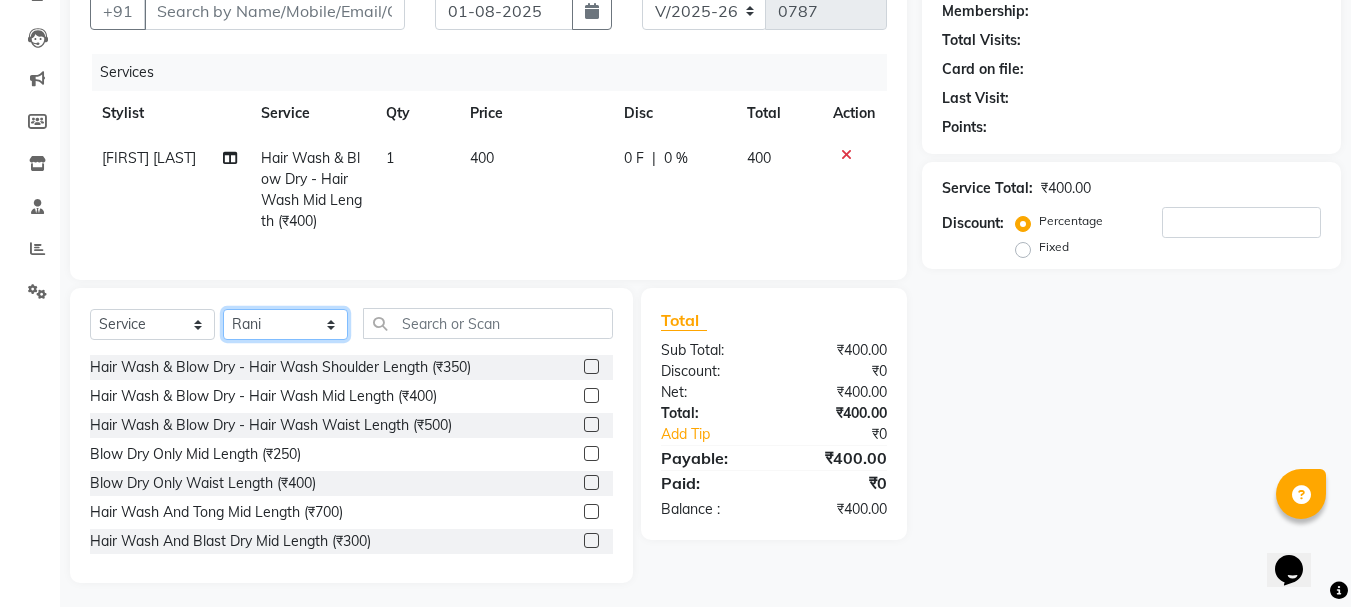 click on "Select Stylist [FIRST] [LAST] Rani Salon" 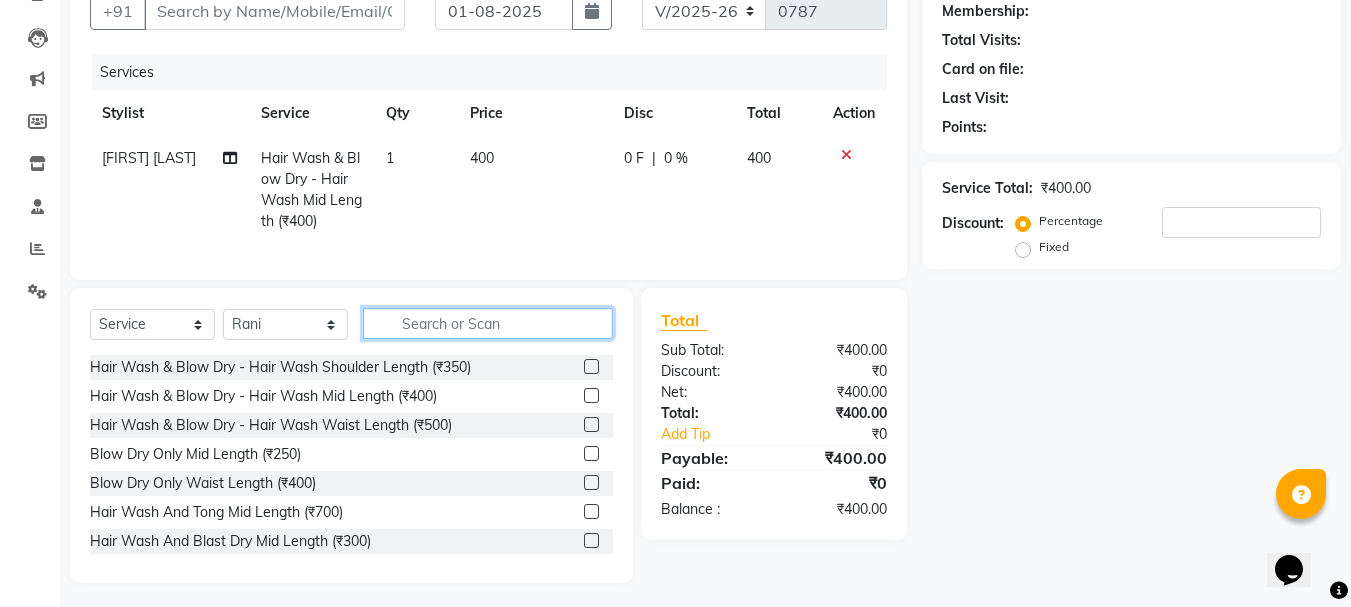 click 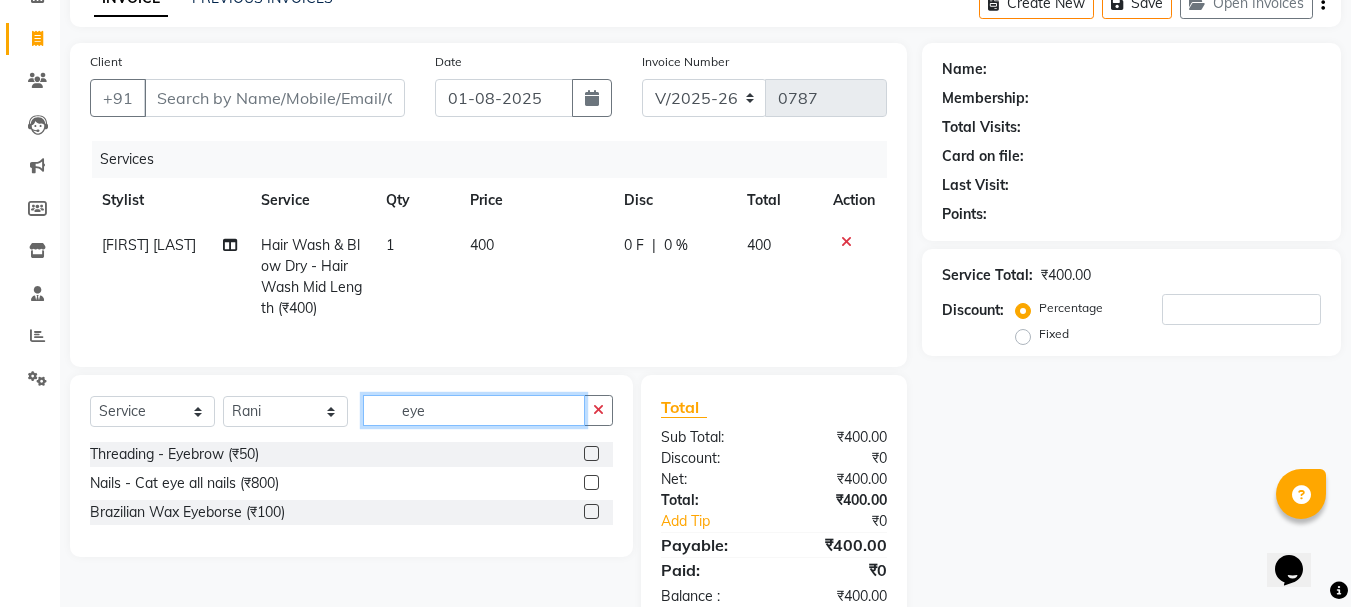 scroll, scrollTop: 105, scrollLeft: 0, axis: vertical 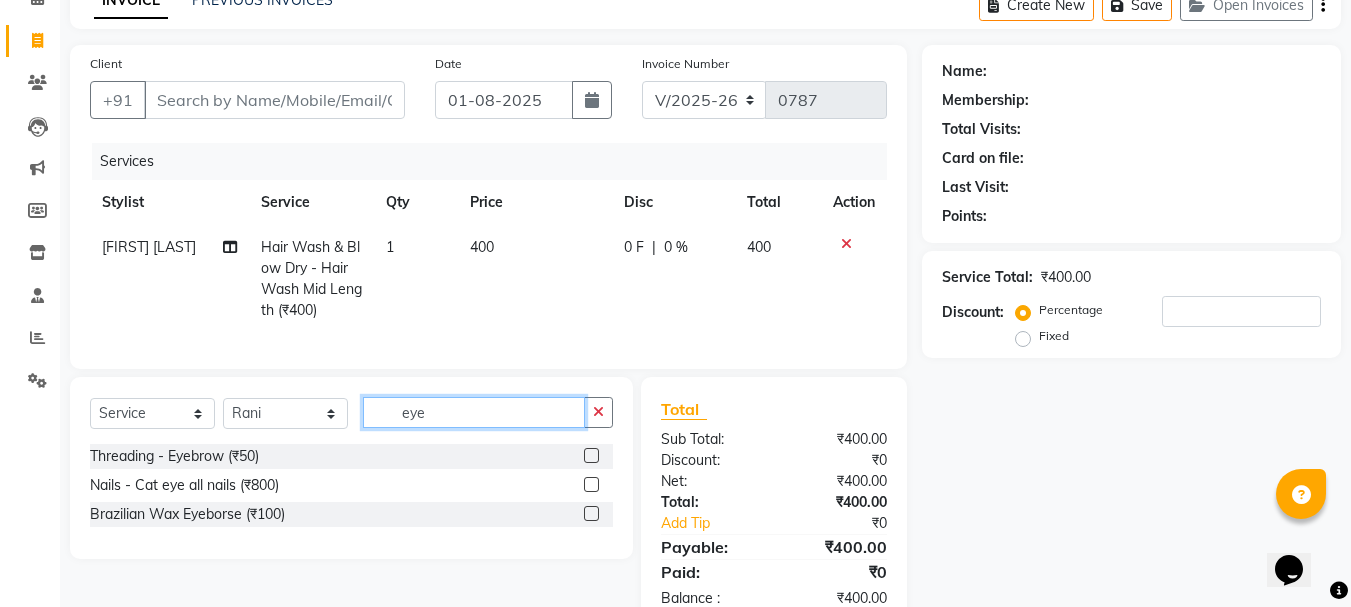 click on "eye" 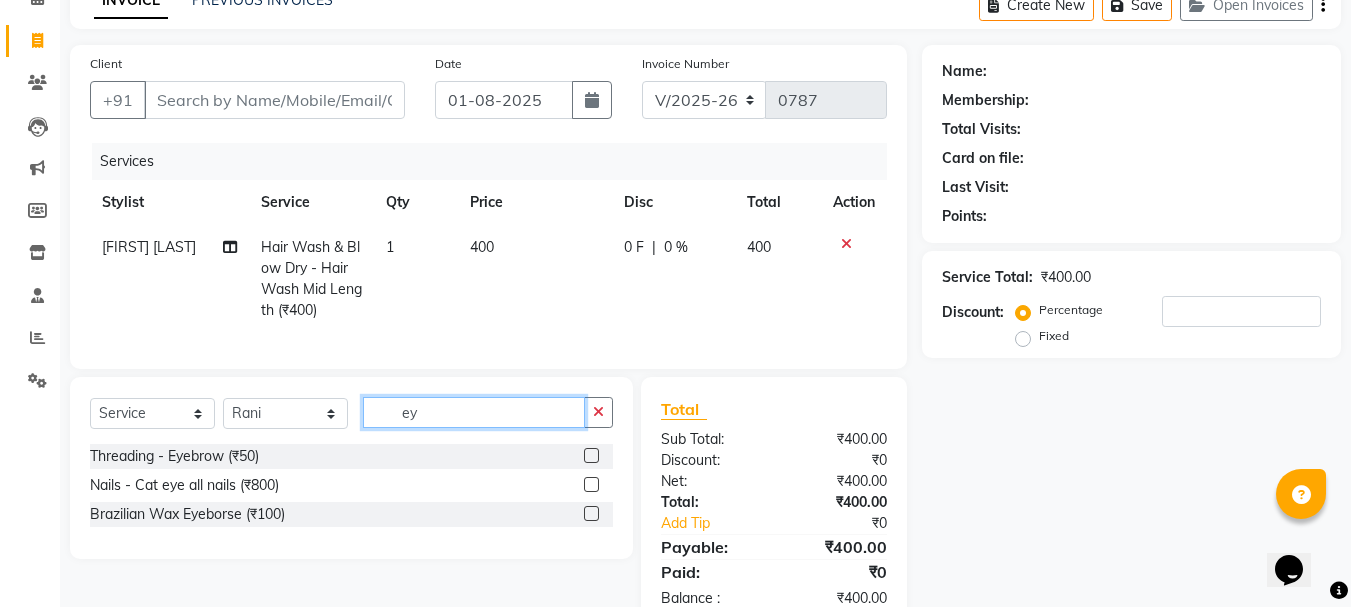 type on "e" 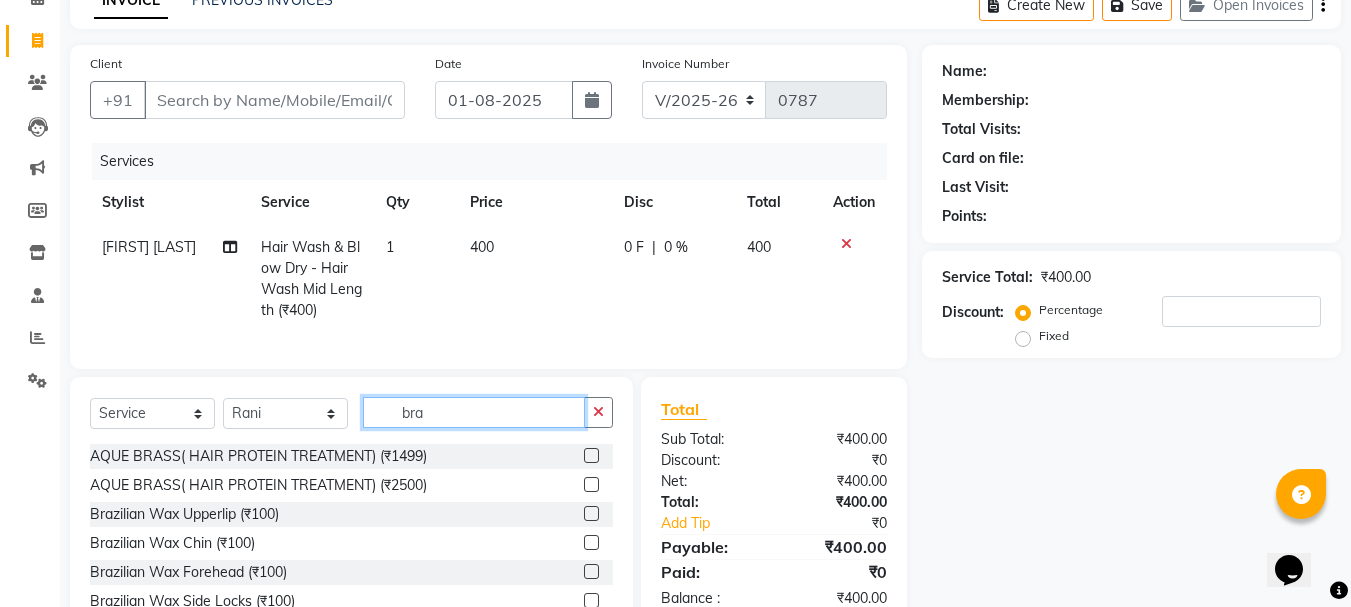 scroll, scrollTop: 215, scrollLeft: 0, axis: vertical 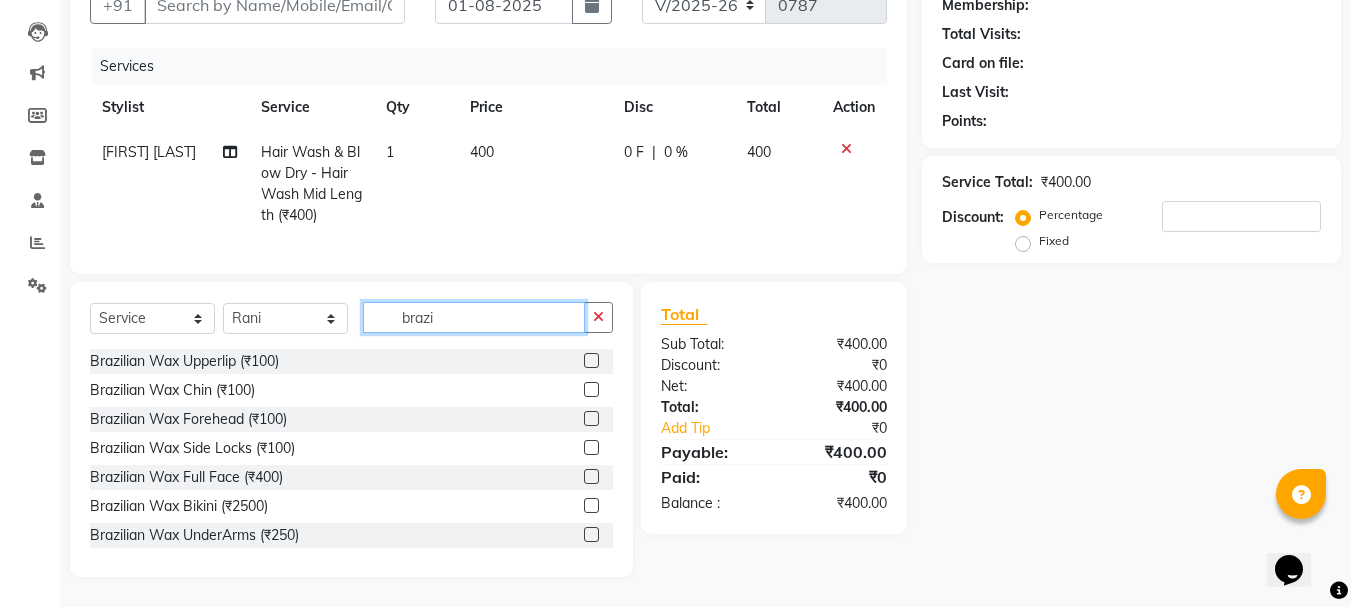 type on "brazi" 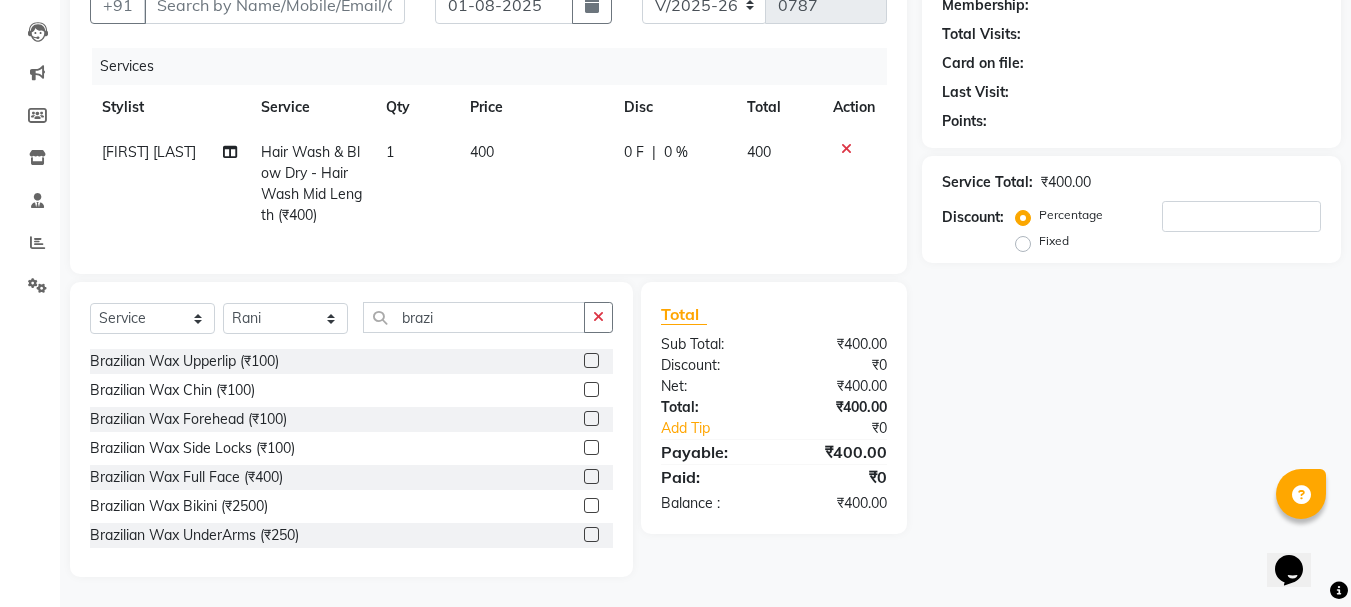 click 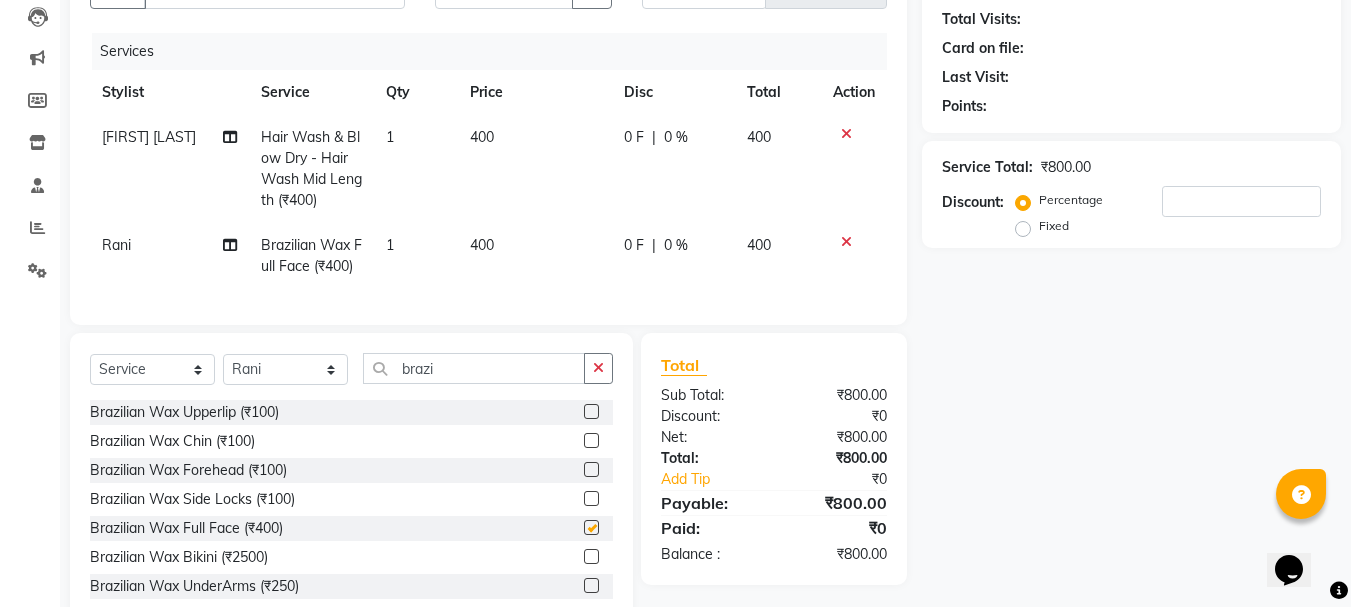 checkbox on "false" 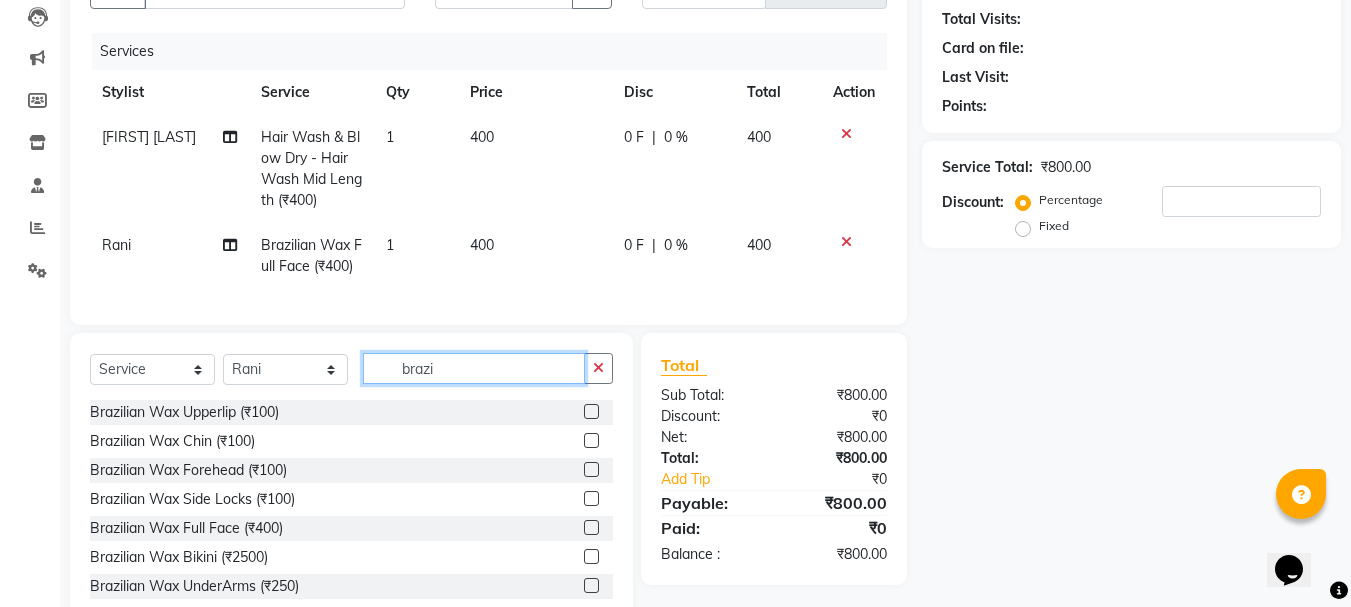 click on "brazi" 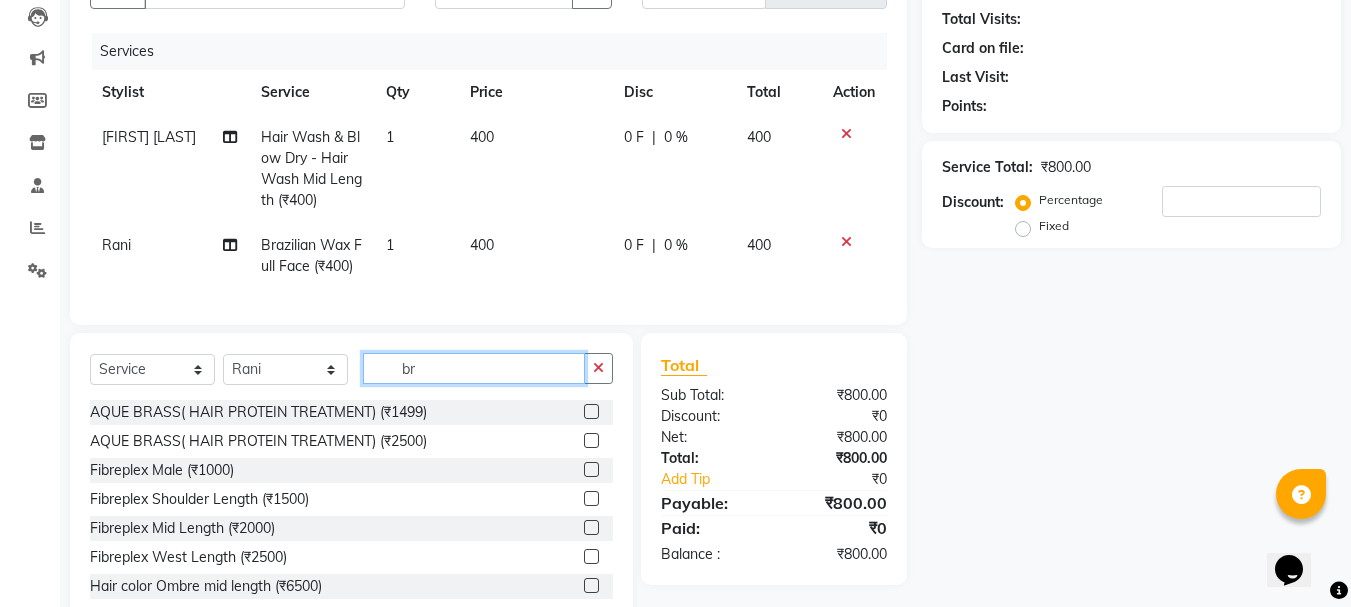 type on "b" 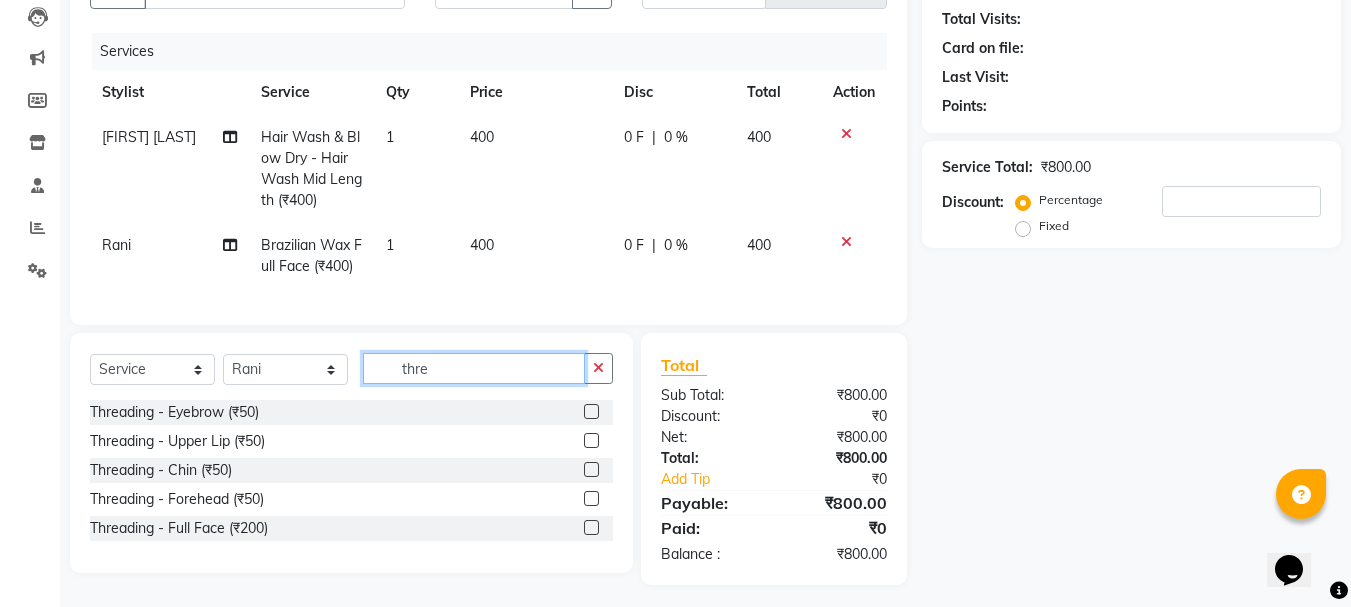 type on "thre" 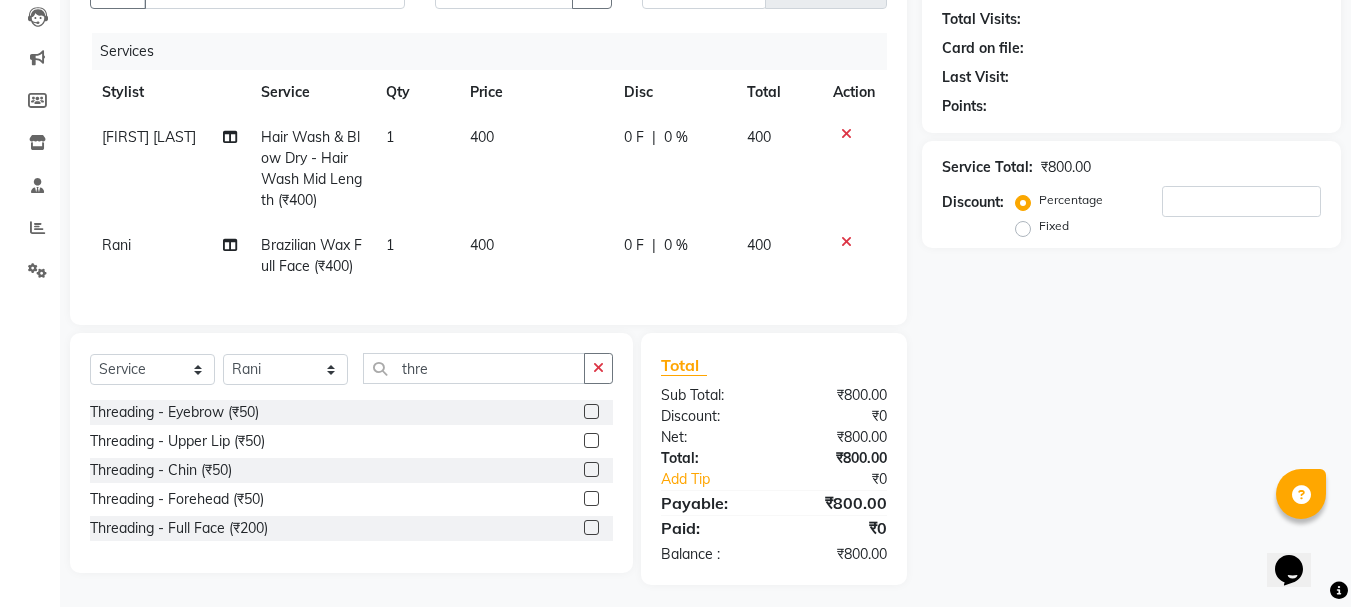 click 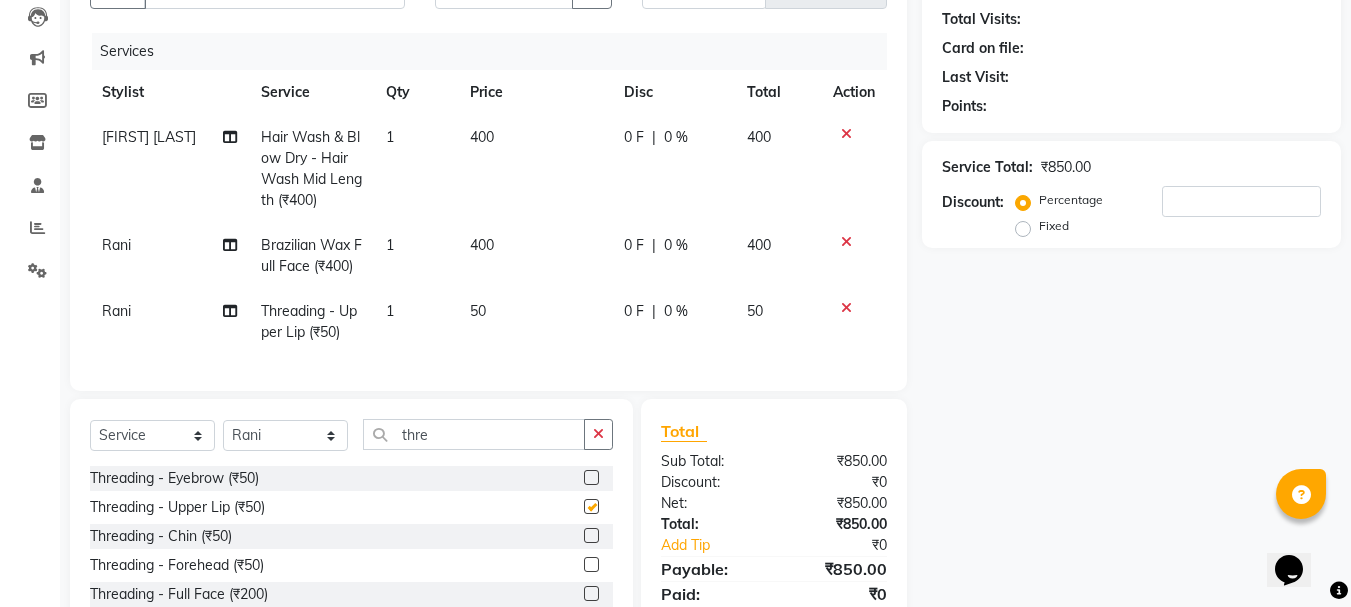 checkbox on "false" 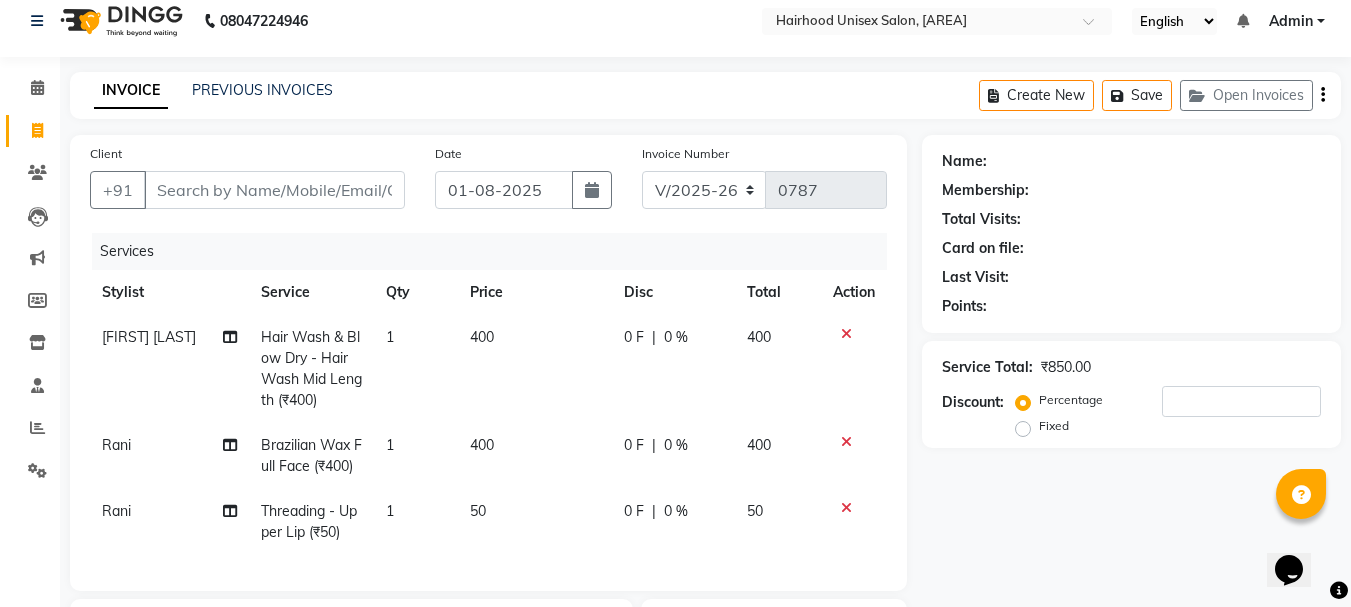 scroll, scrollTop: 0, scrollLeft: 0, axis: both 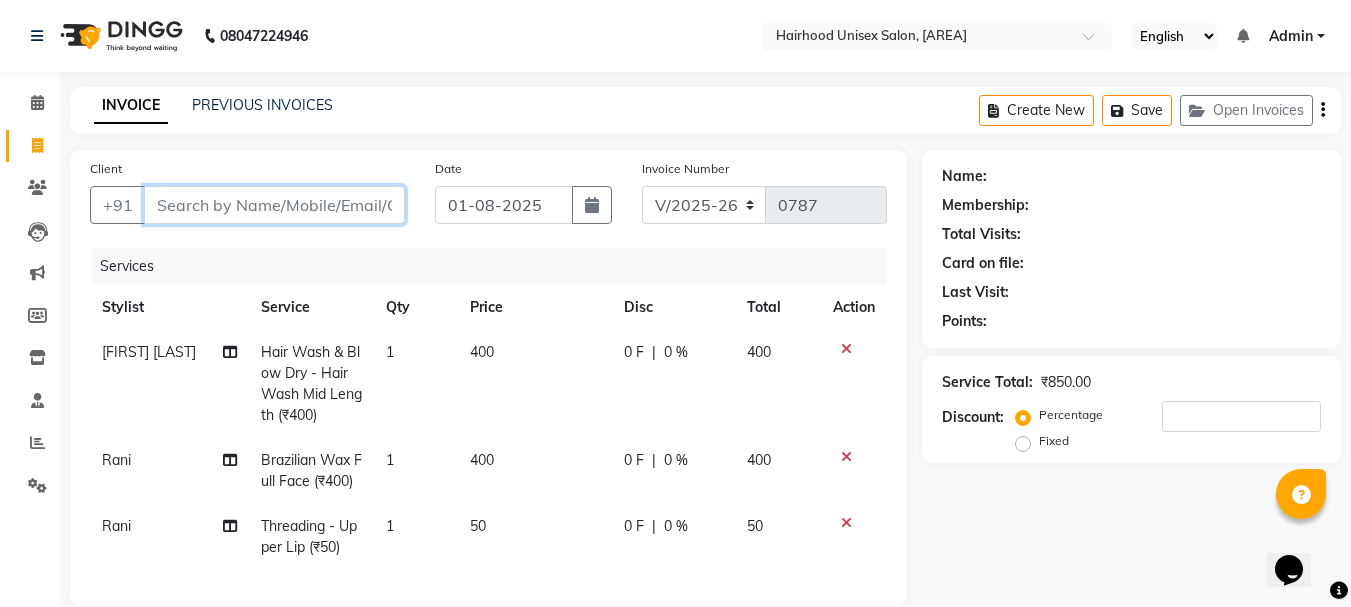 click on "Client" at bounding box center (274, 205) 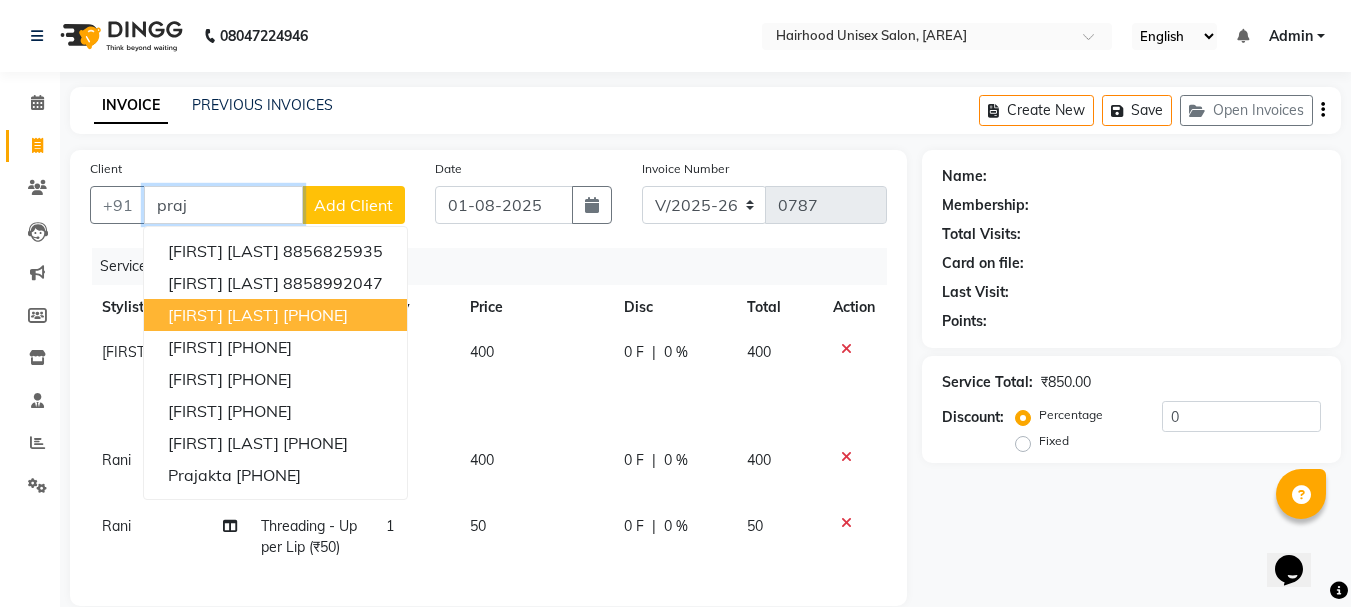 click on "[FIRST] [LAST]" at bounding box center [223, 315] 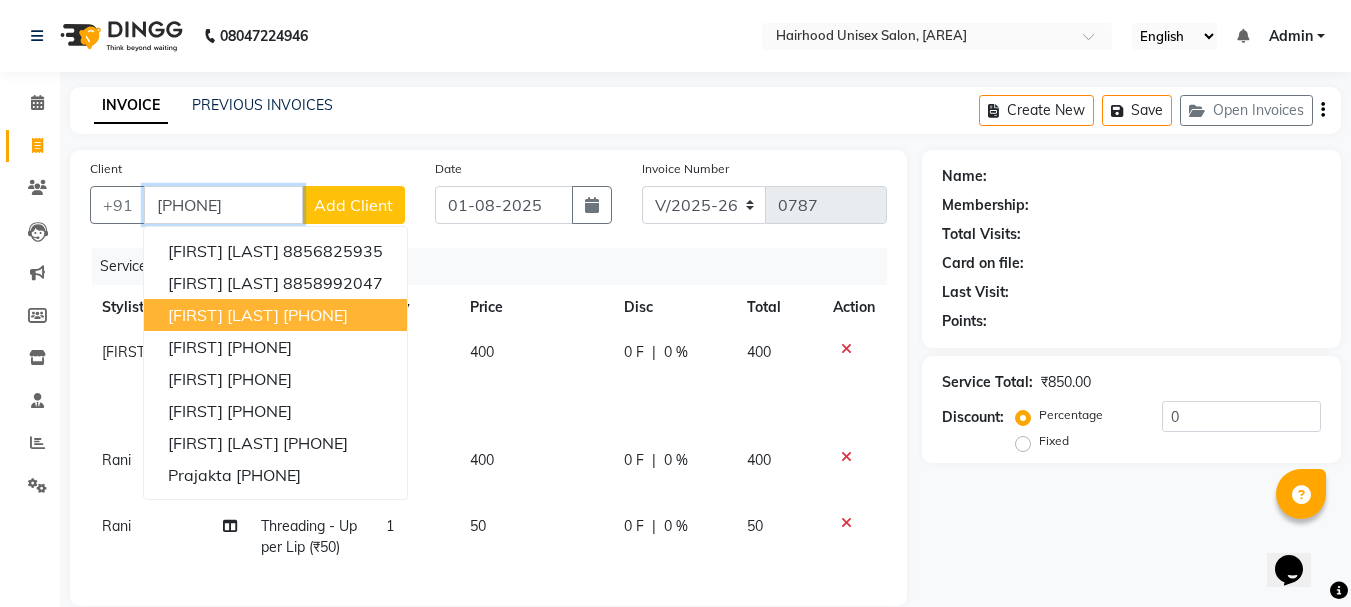 type on "[PHONE]" 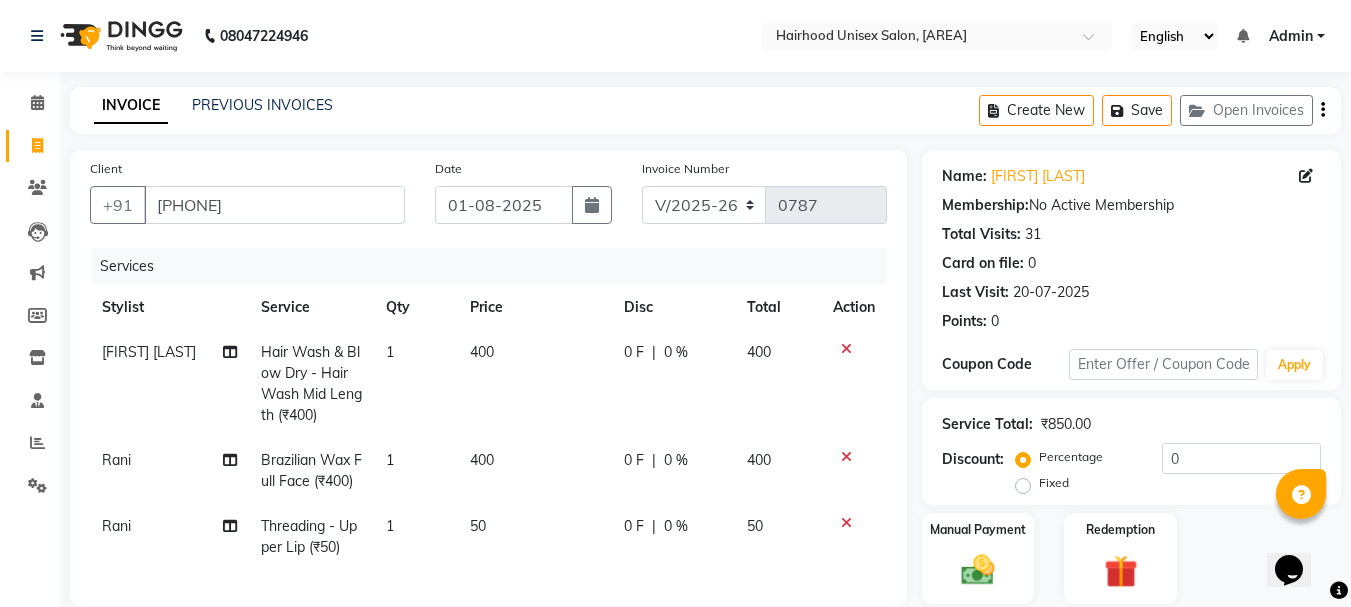 scroll, scrollTop: 173, scrollLeft: 0, axis: vertical 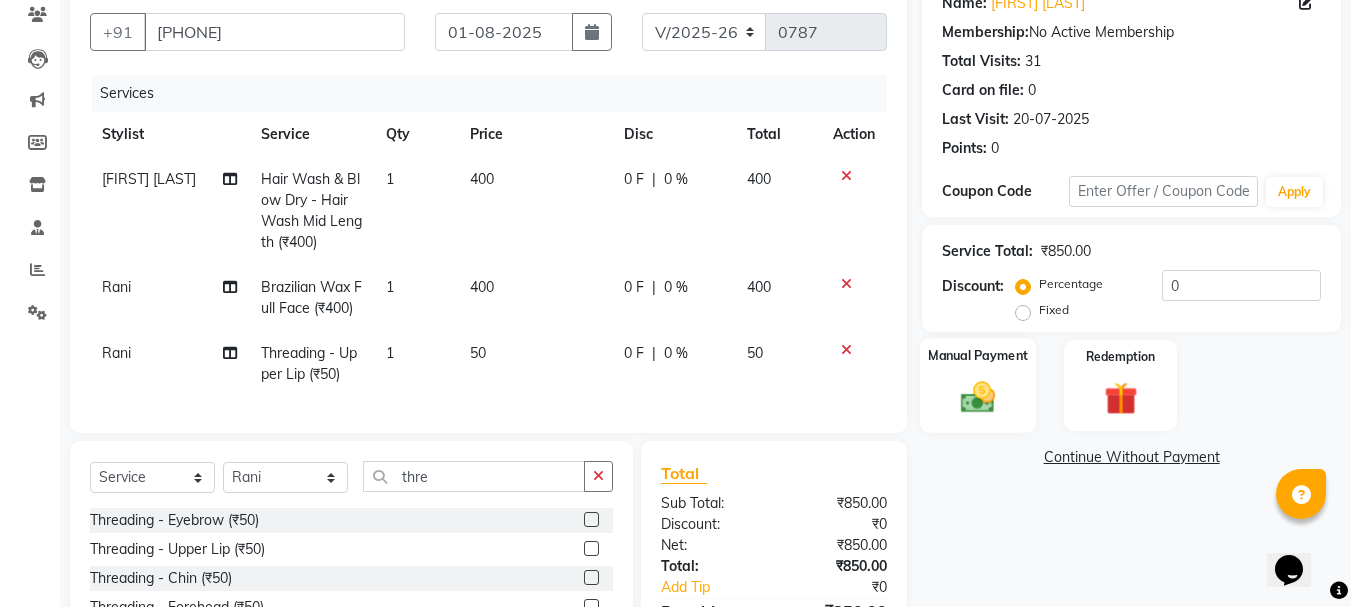 click 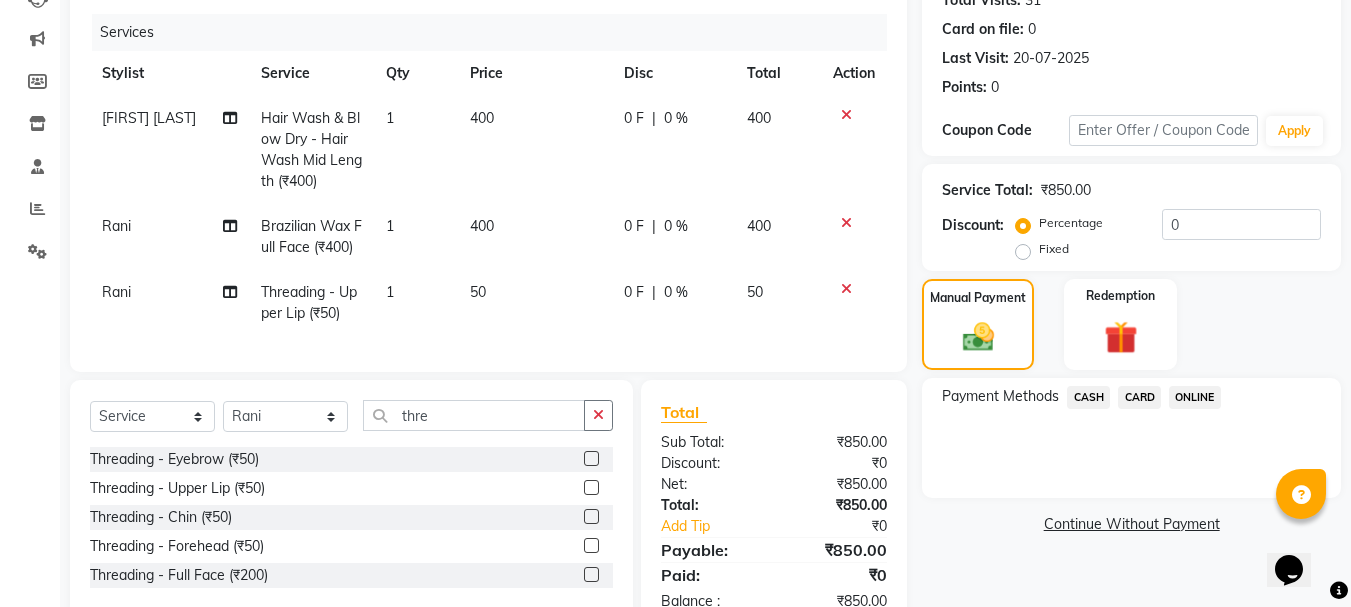 scroll, scrollTop: 267, scrollLeft: 0, axis: vertical 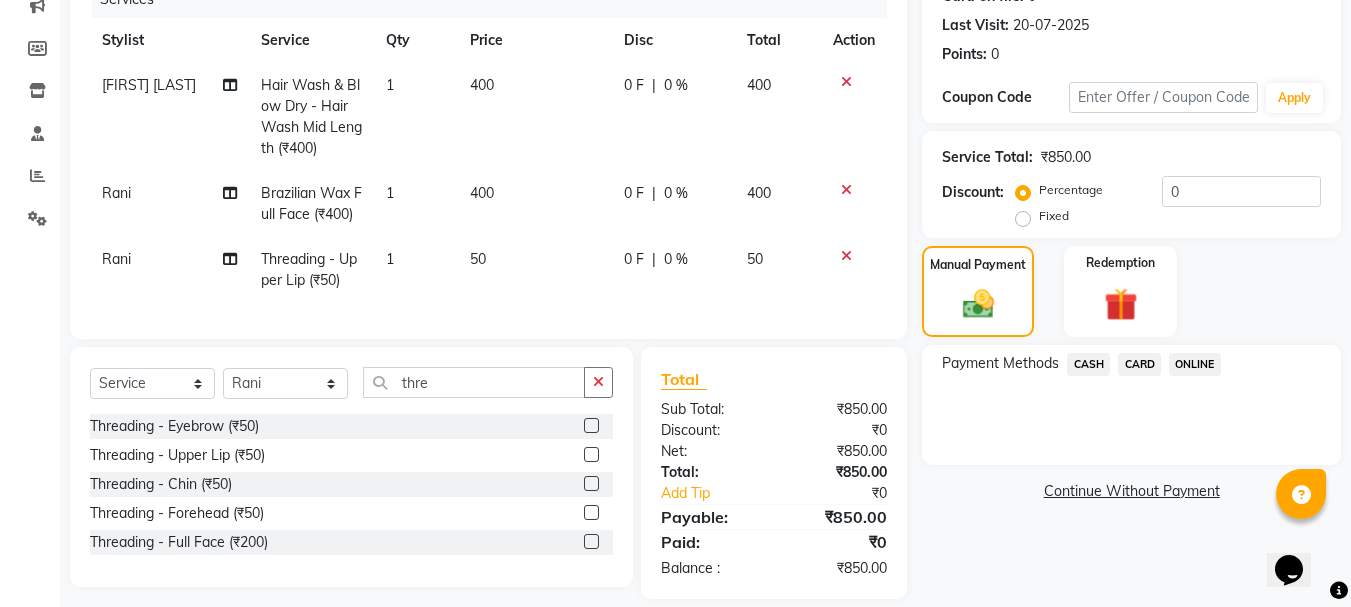click on "ONLINE" 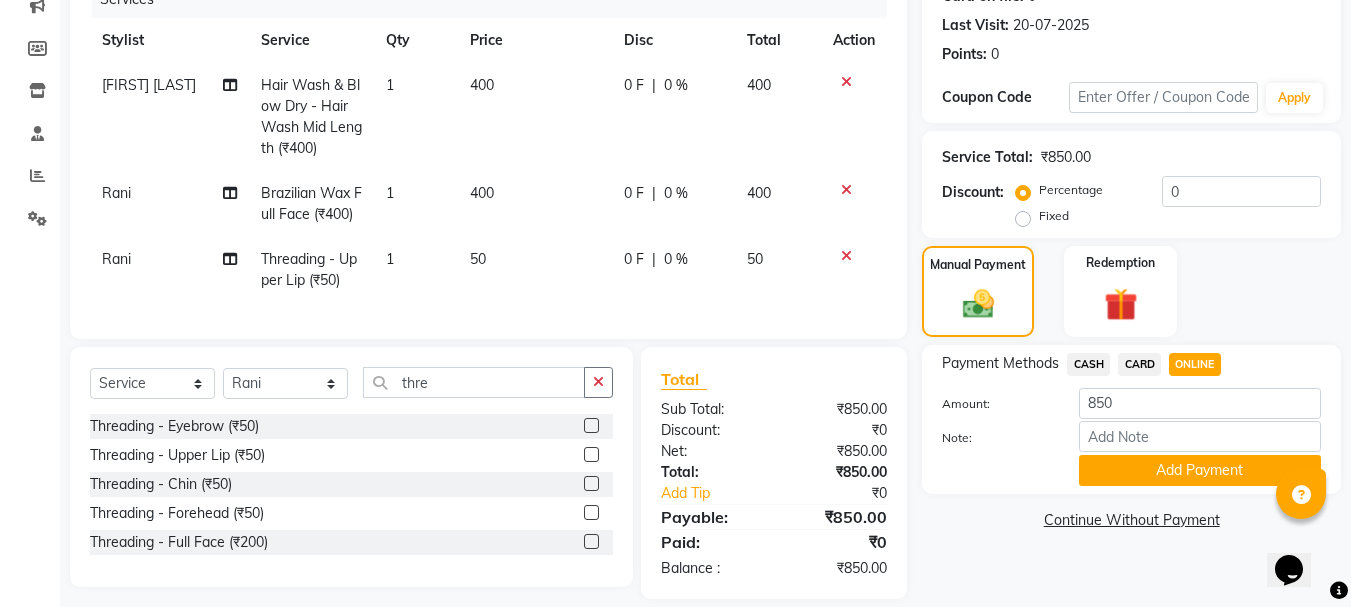 click on "Manual Payment Redemption" 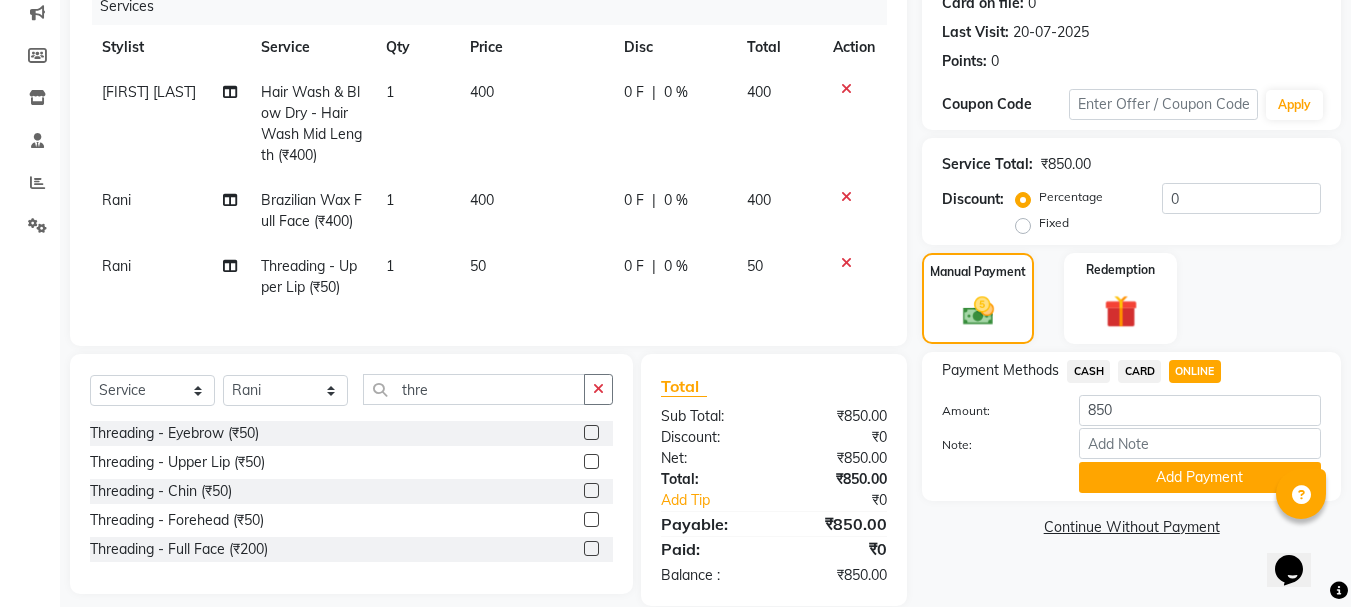 select on "36631" 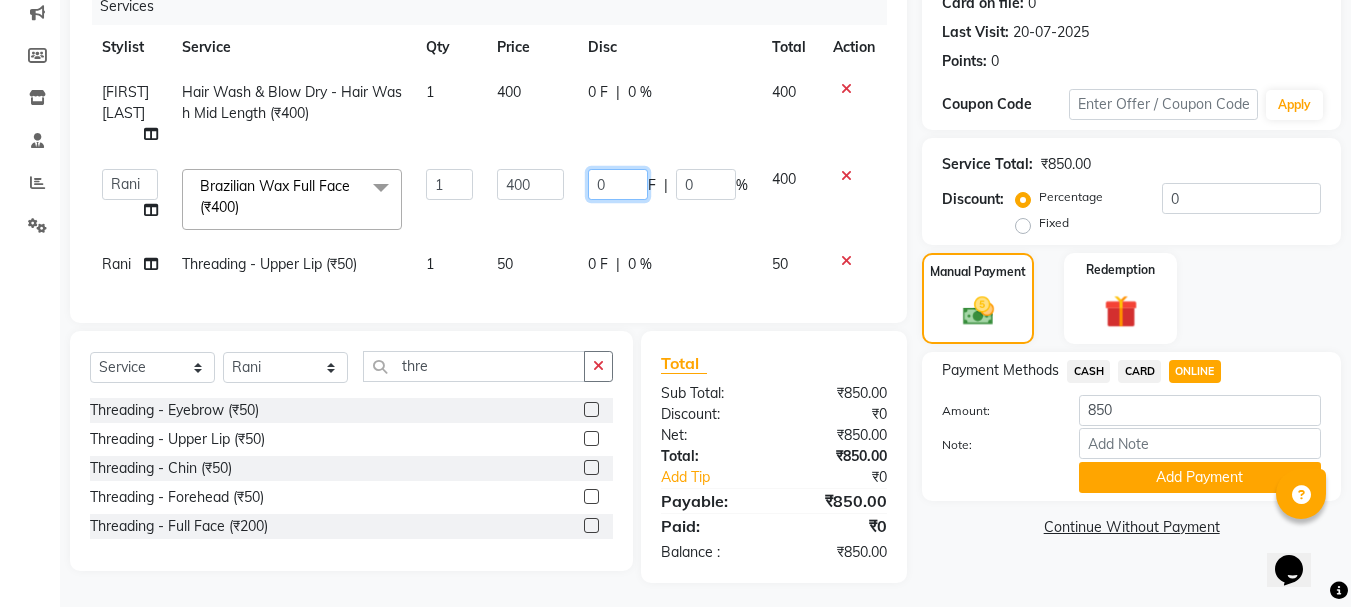 click on "0" 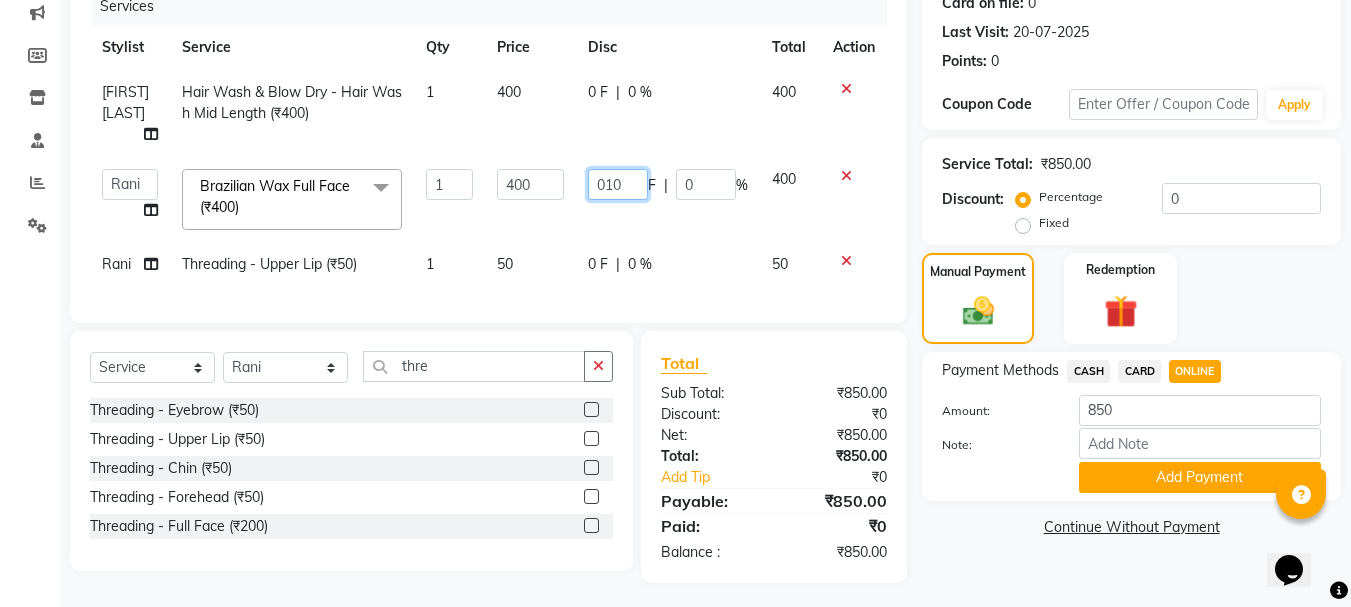 type on "0100" 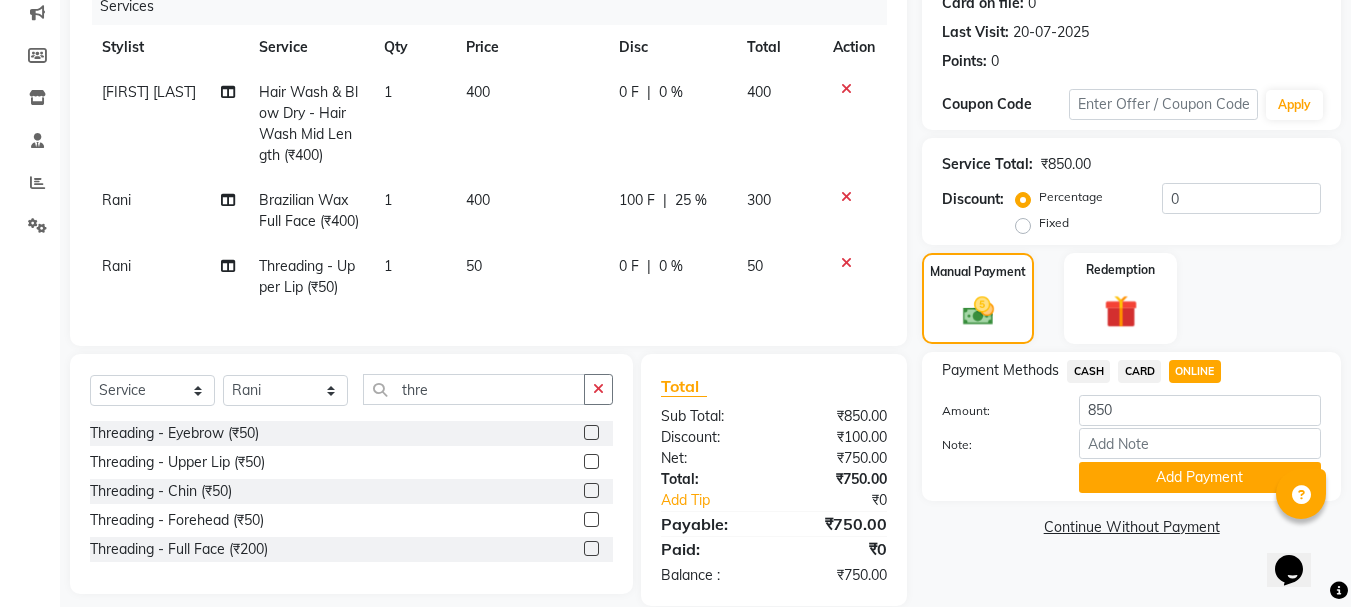 click on "[FIRST] [LAST] Hair Wash & Blow Dry - Hair Wash Mid Length (₹400) 1 400 0 F | 0 % 400 Rani Brazilian Wax Full Face (₹400) 1 400 100 F | 25 % 300 Rani Threading - Upper Lip (₹50) 1 50 0 F | 0 % 50" 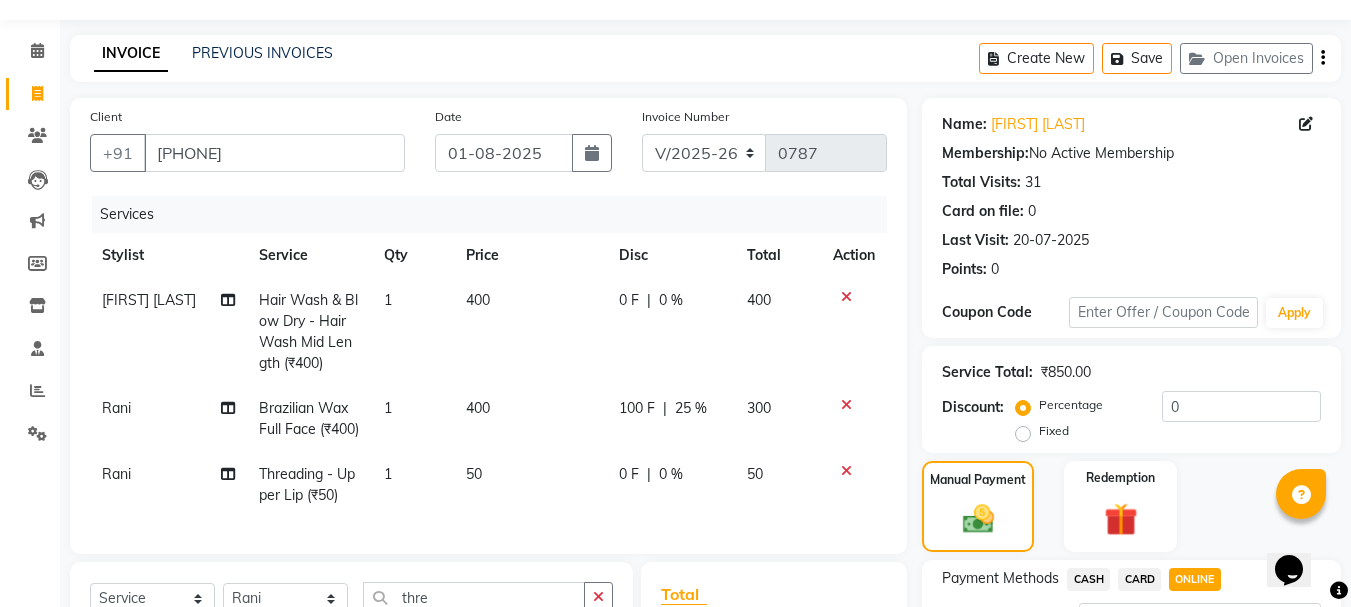 scroll, scrollTop: 325, scrollLeft: 0, axis: vertical 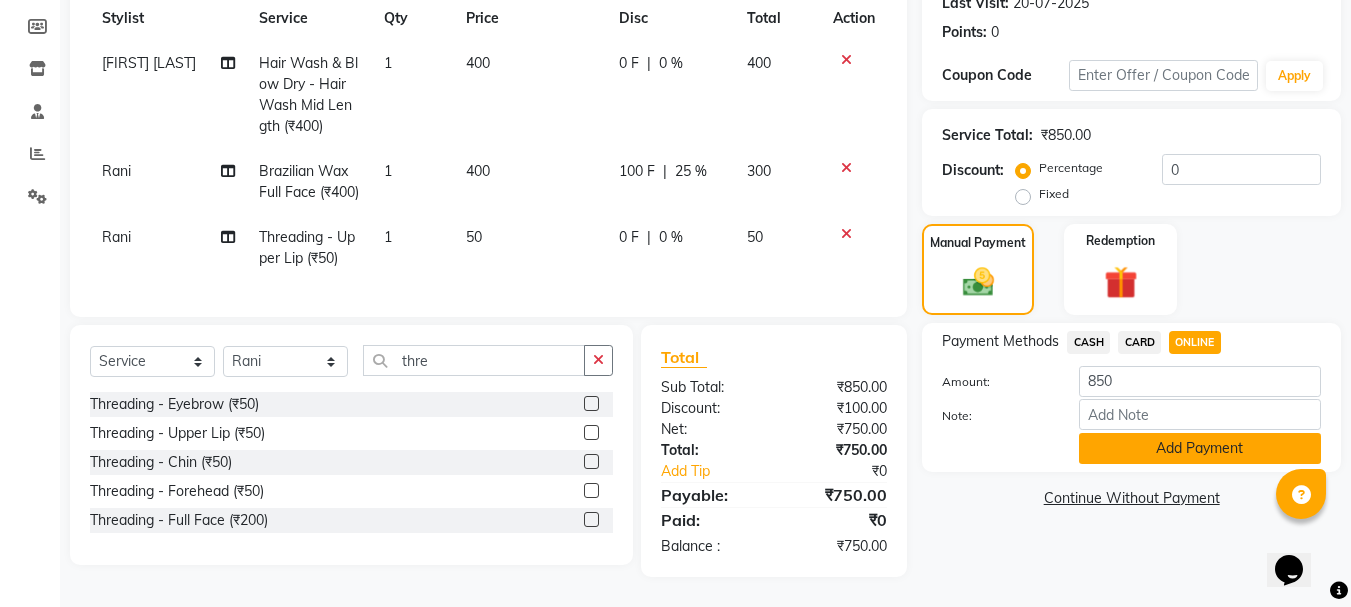 click on "Add Payment" 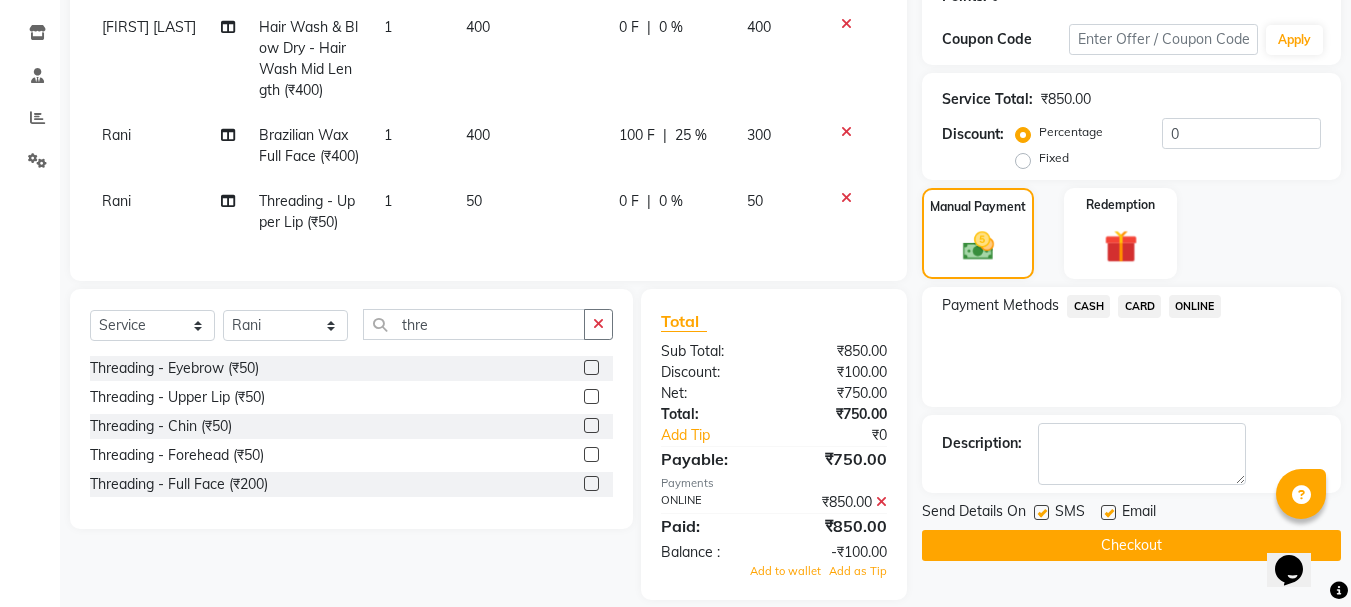 scroll, scrollTop: 384, scrollLeft: 0, axis: vertical 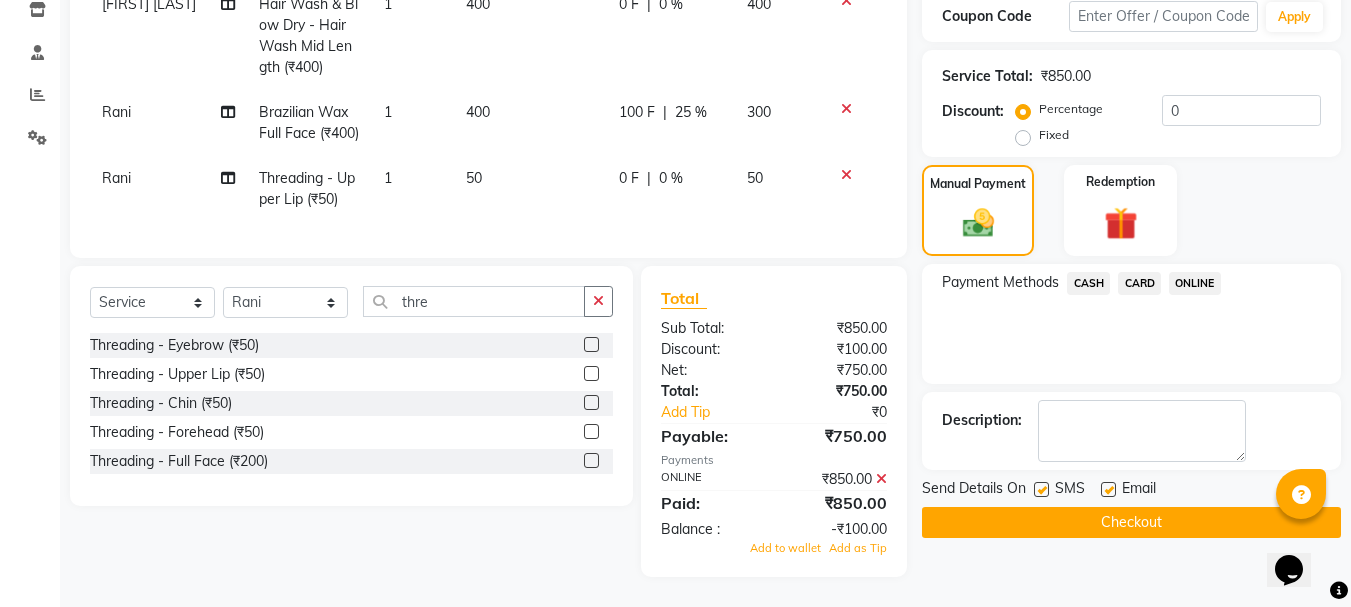 click 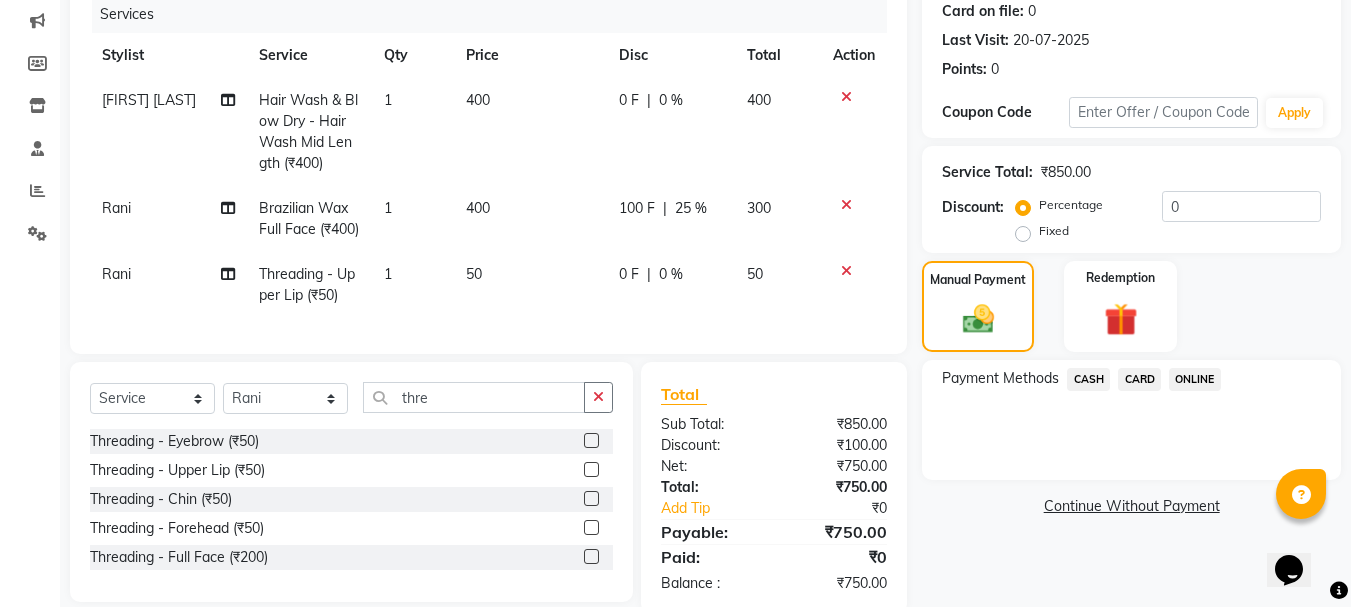 scroll, scrollTop: 325, scrollLeft: 0, axis: vertical 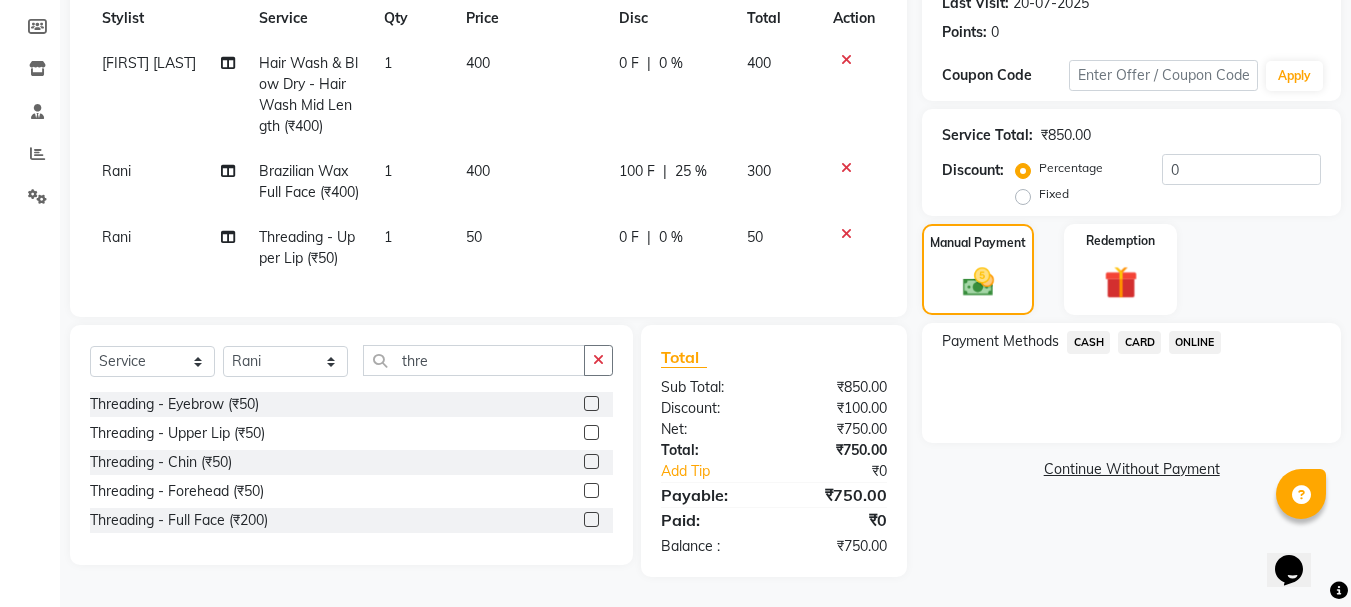 click on "ONLINE" 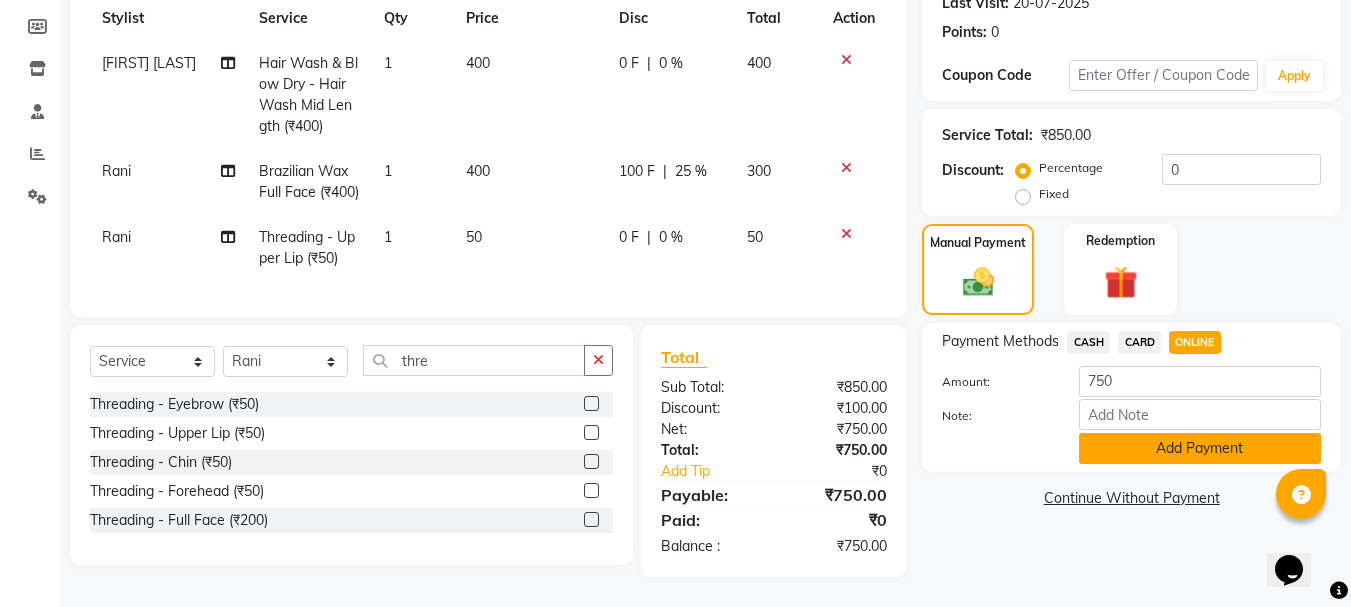 click on "Add Payment" 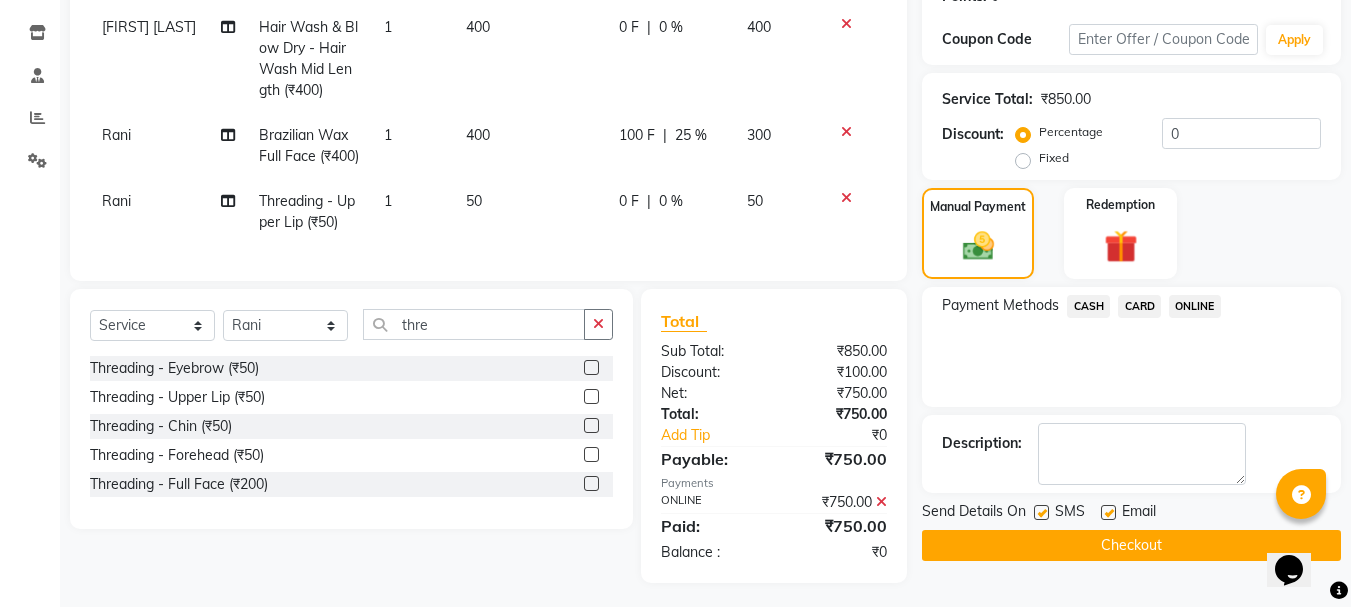 scroll, scrollTop: 367, scrollLeft: 0, axis: vertical 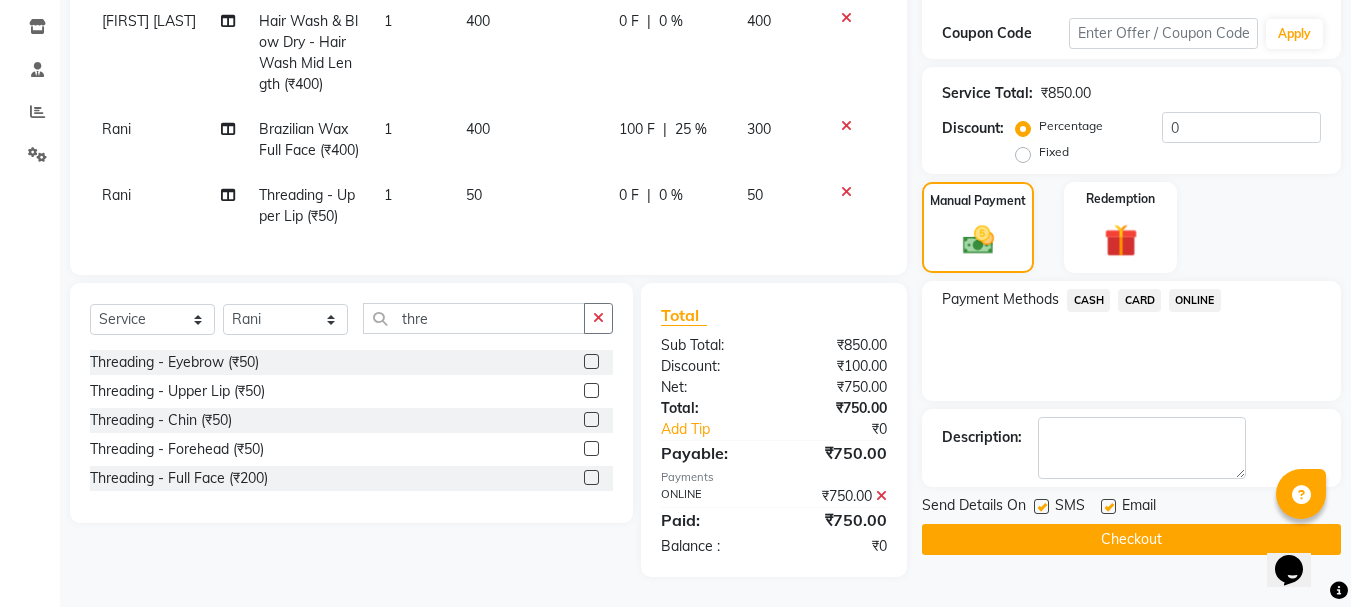 click on "Checkout" 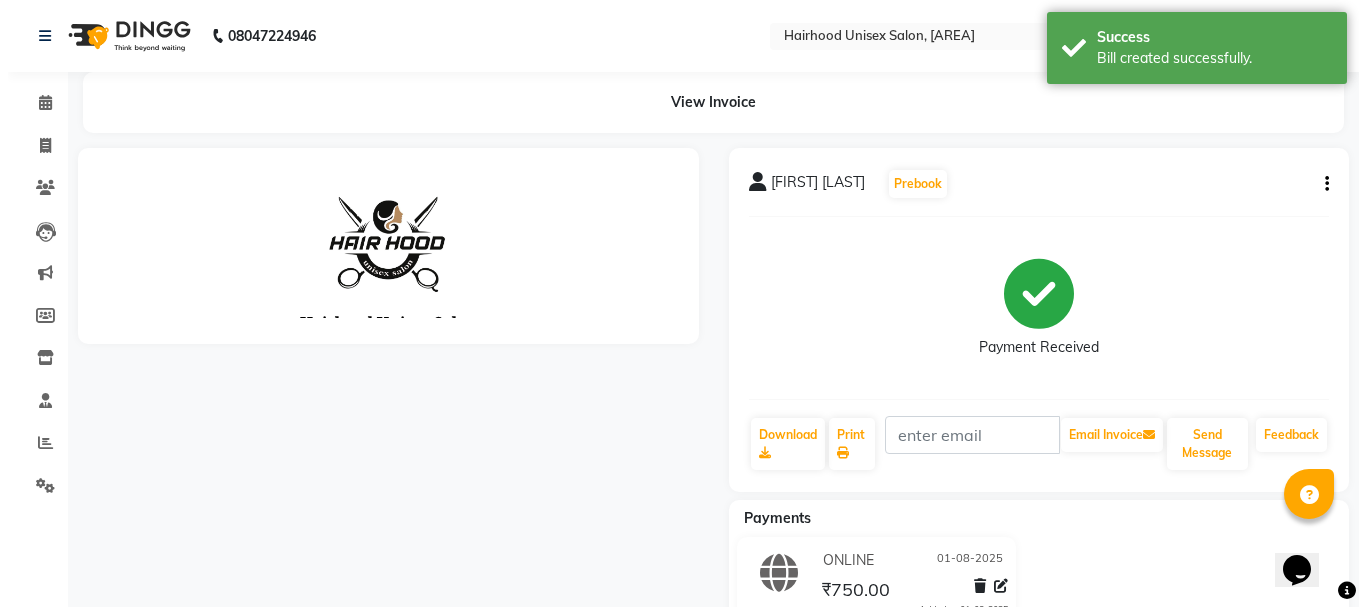 scroll, scrollTop: 0, scrollLeft: 0, axis: both 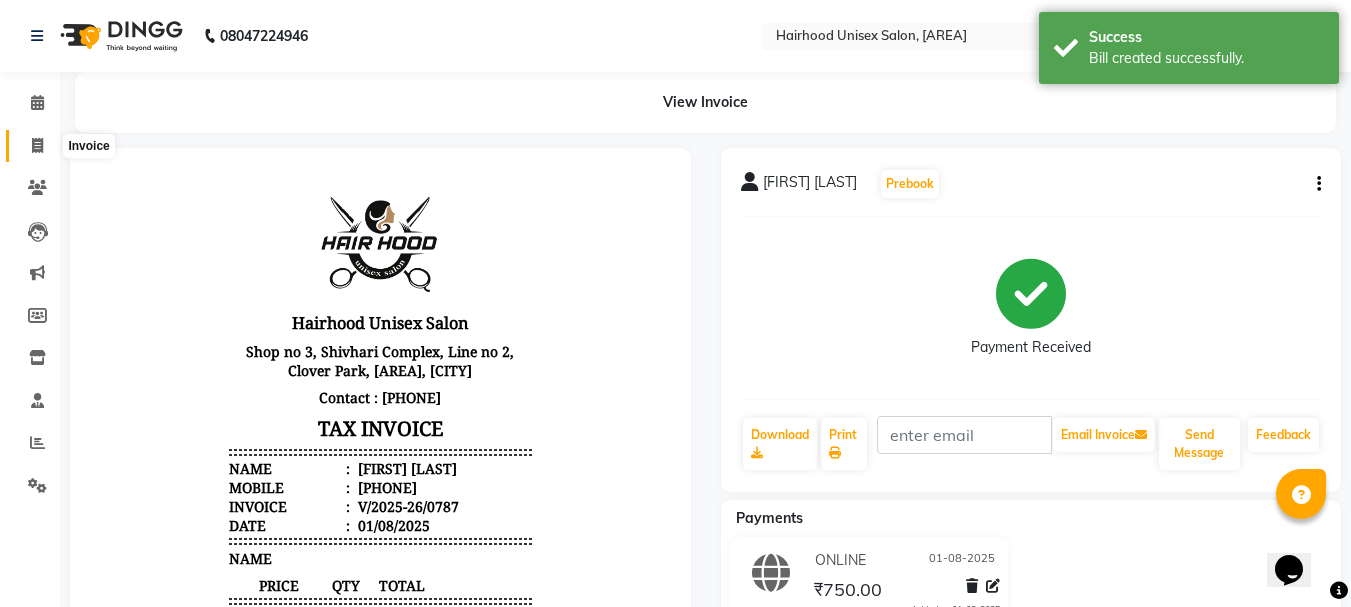 click 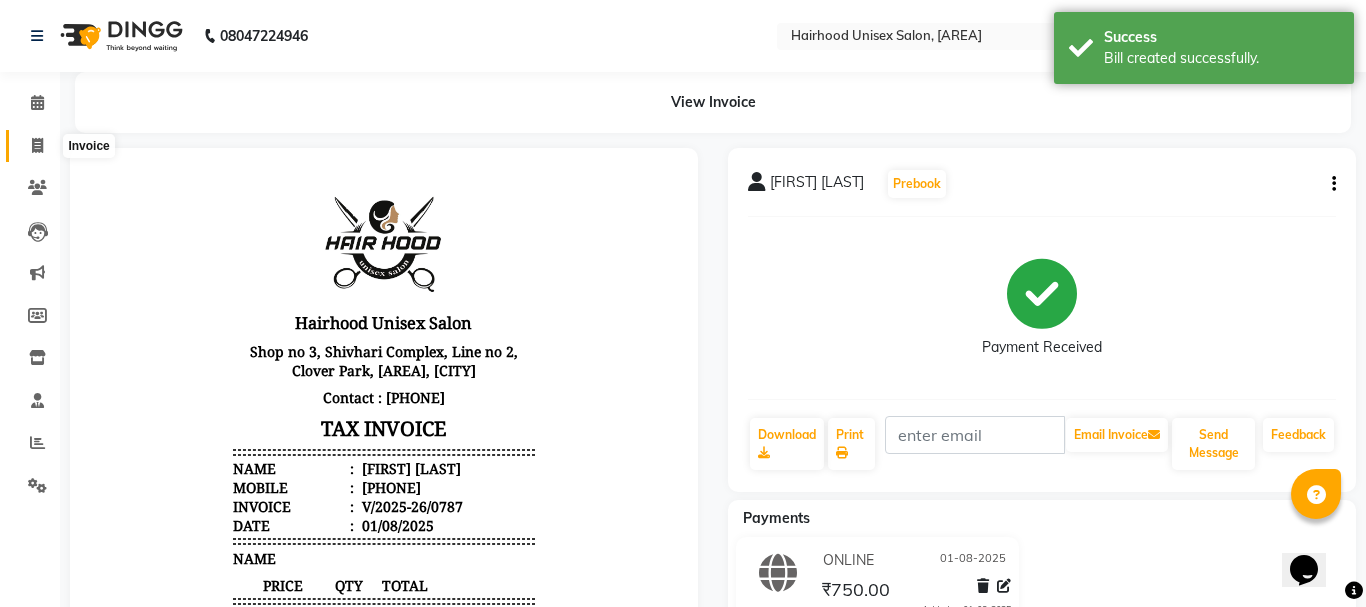 select on "754" 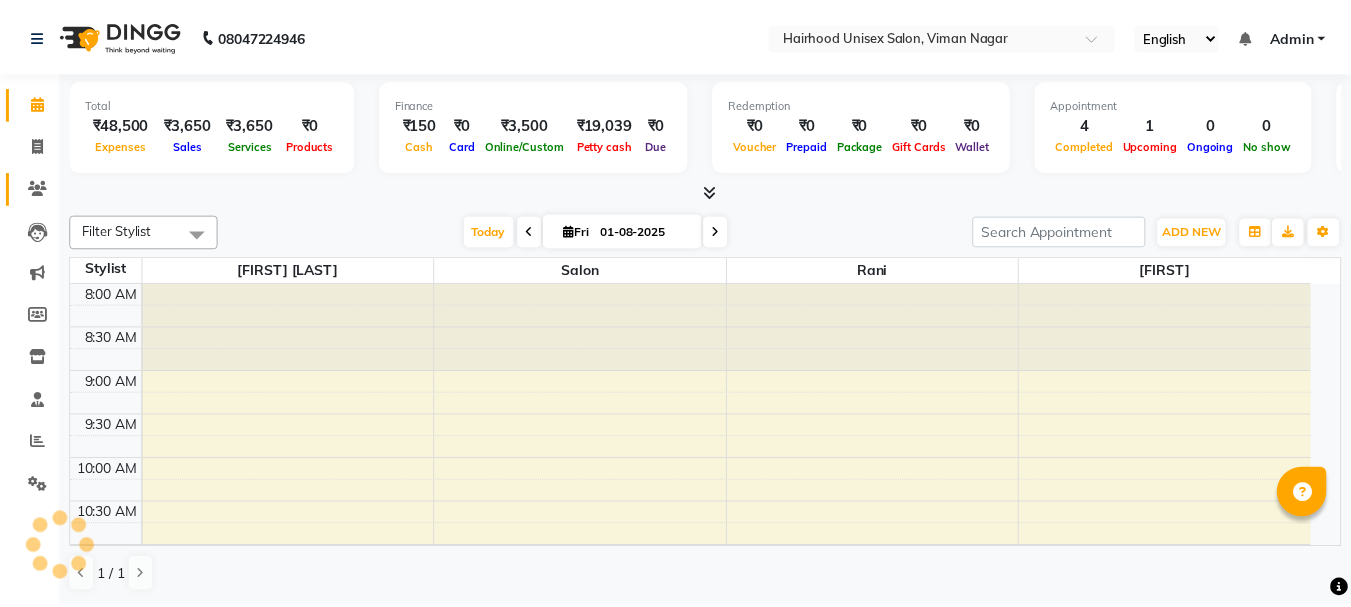 scroll, scrollTop: 0, scrollLeft: 0, axis: both 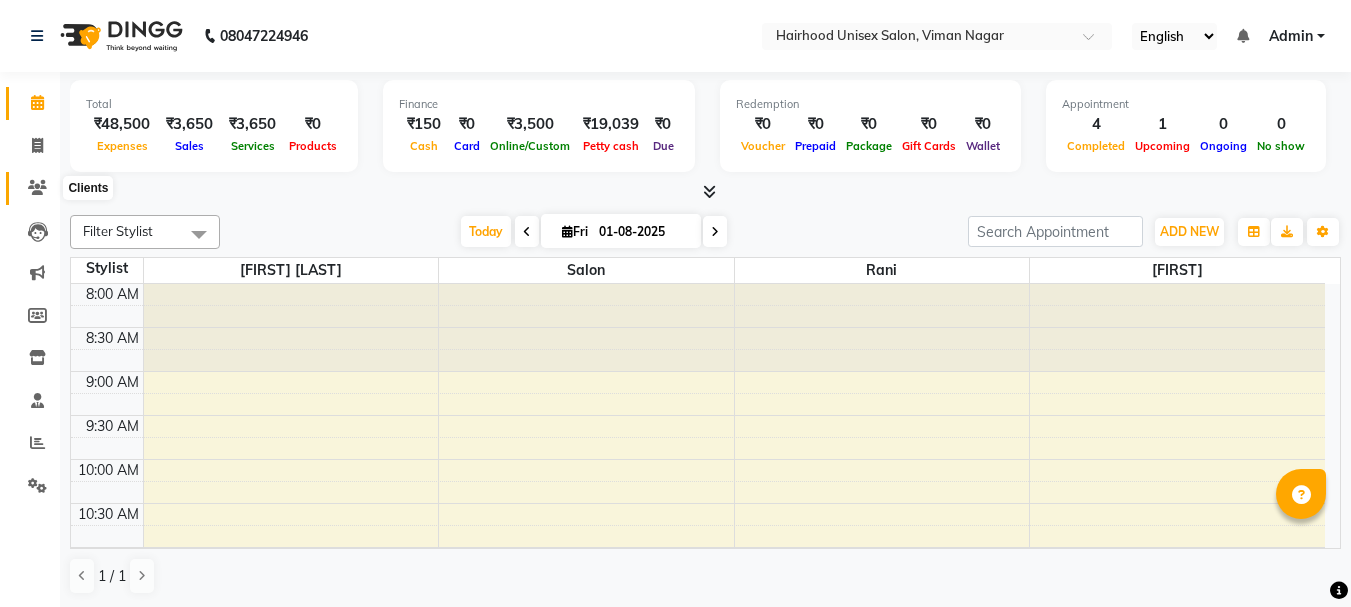 click 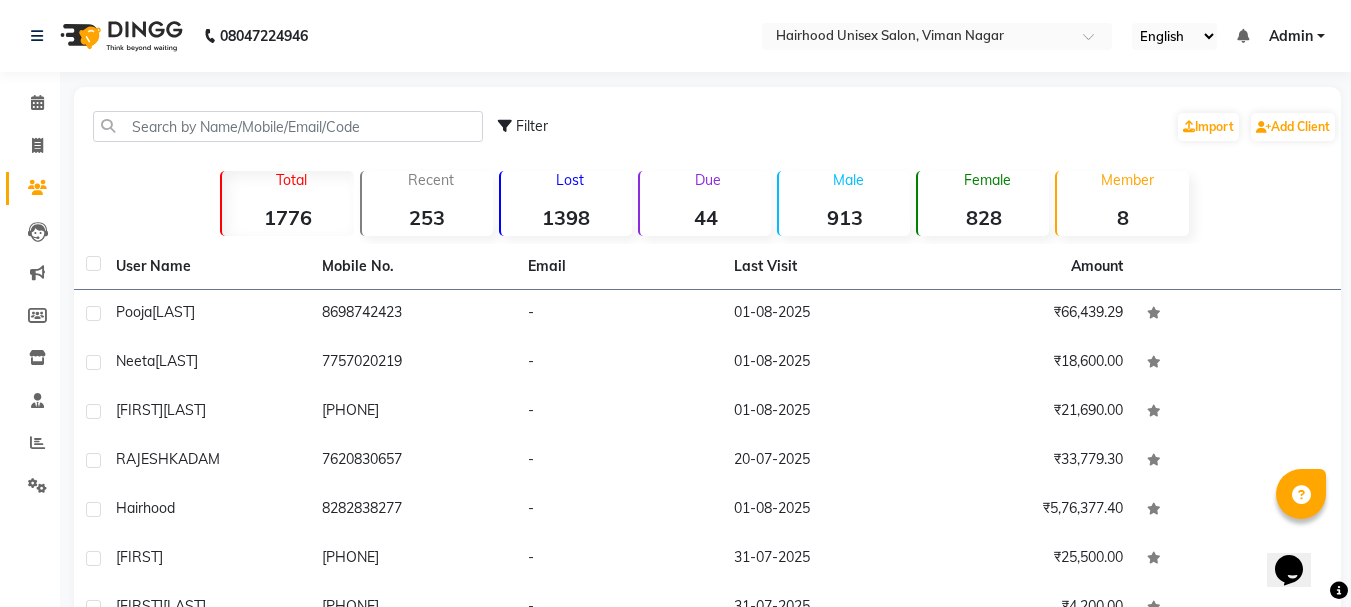 scroll, scrollTop: 0, scrollLeft: 0, axis: both 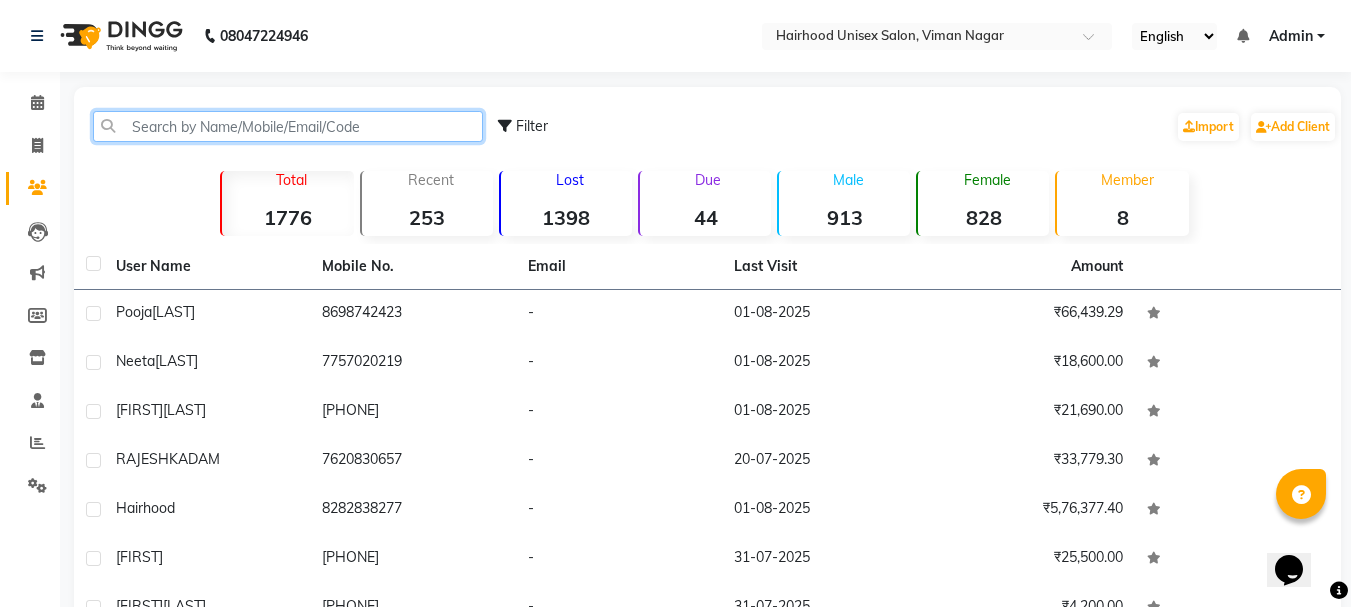 click 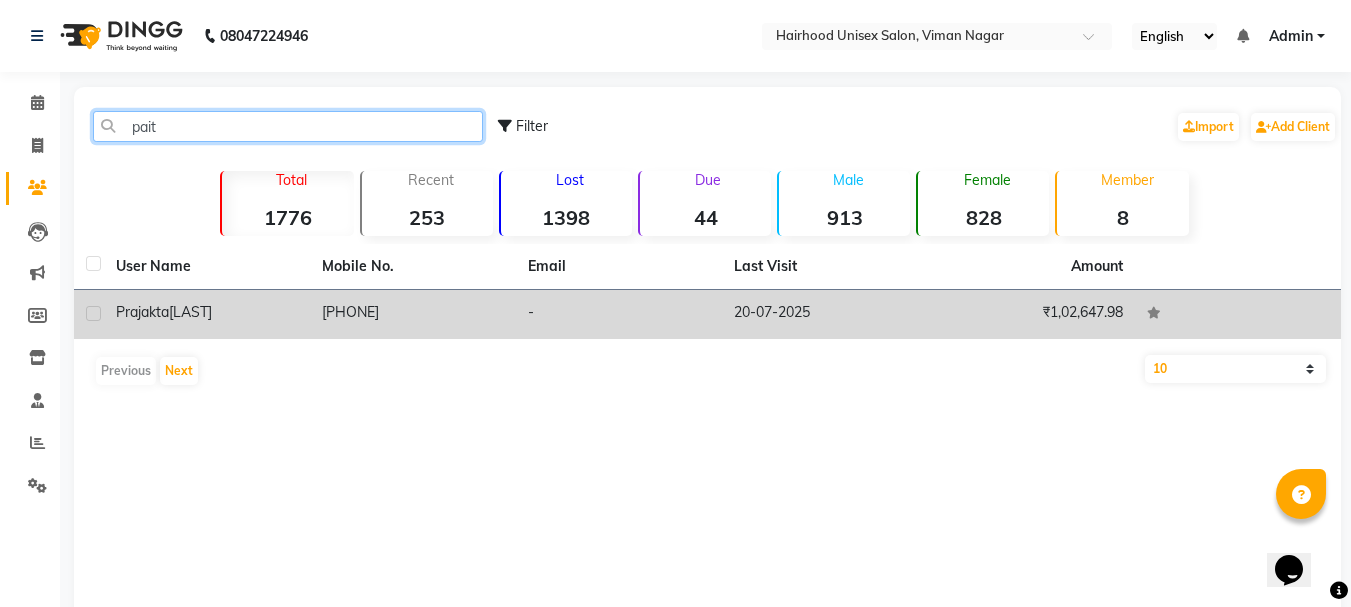 type on "pait" 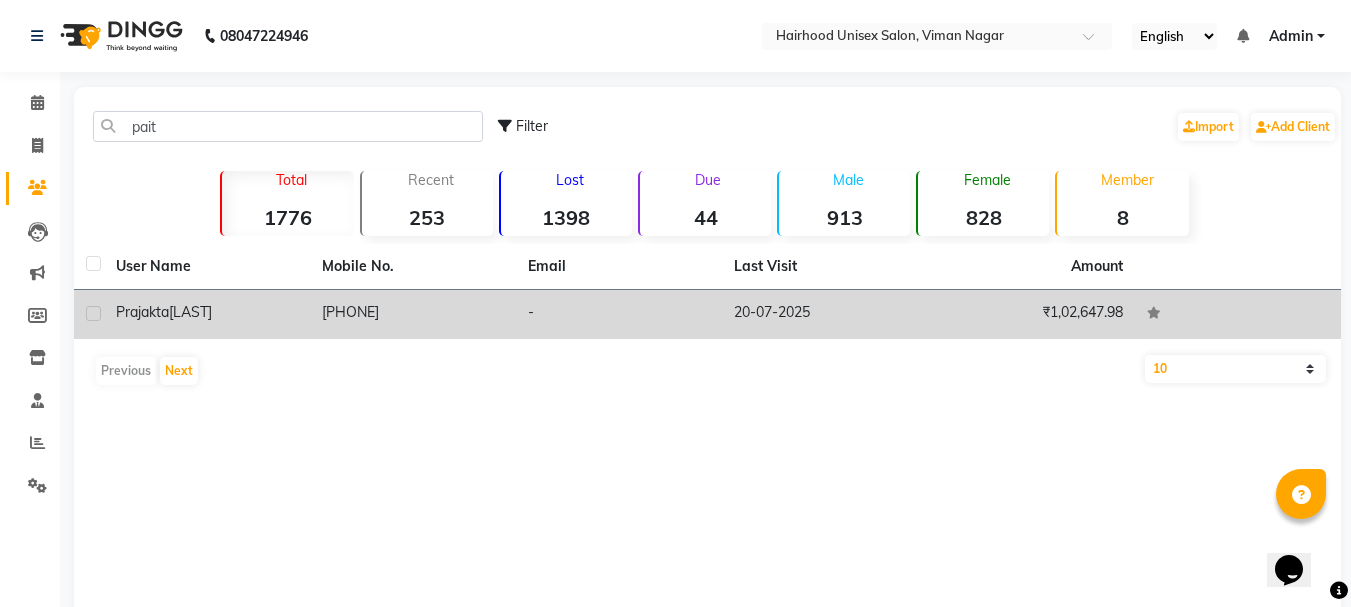 click on "Prajakta  Paithankar" 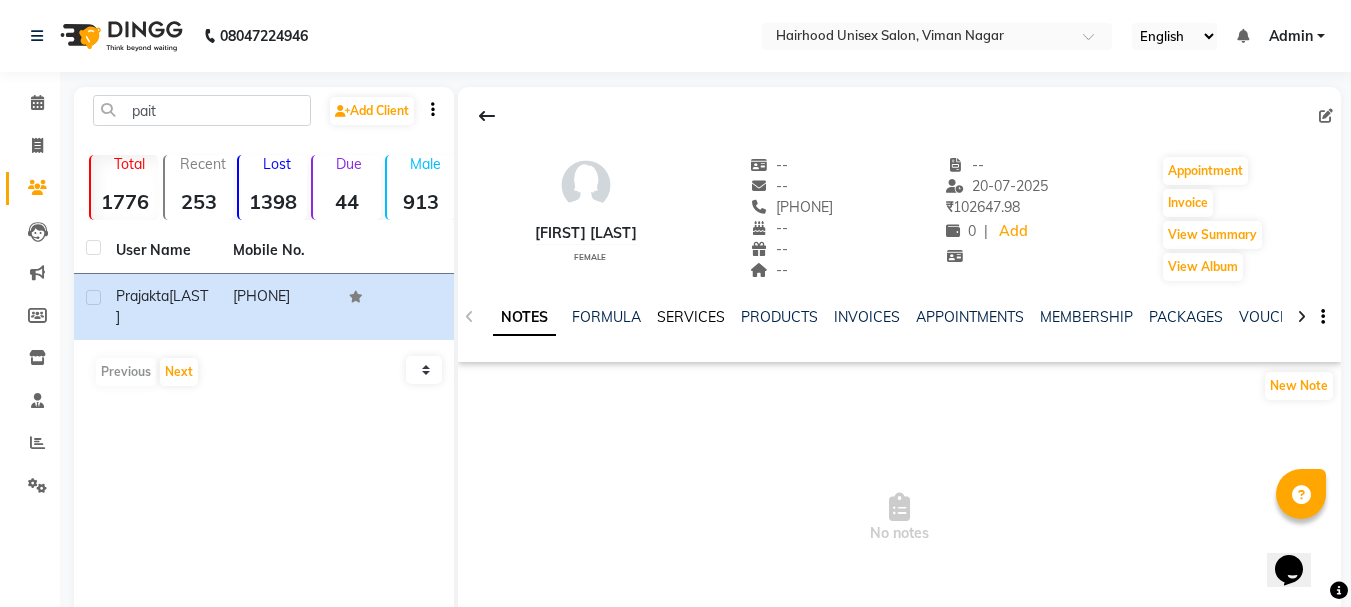 click on "SERVICES" 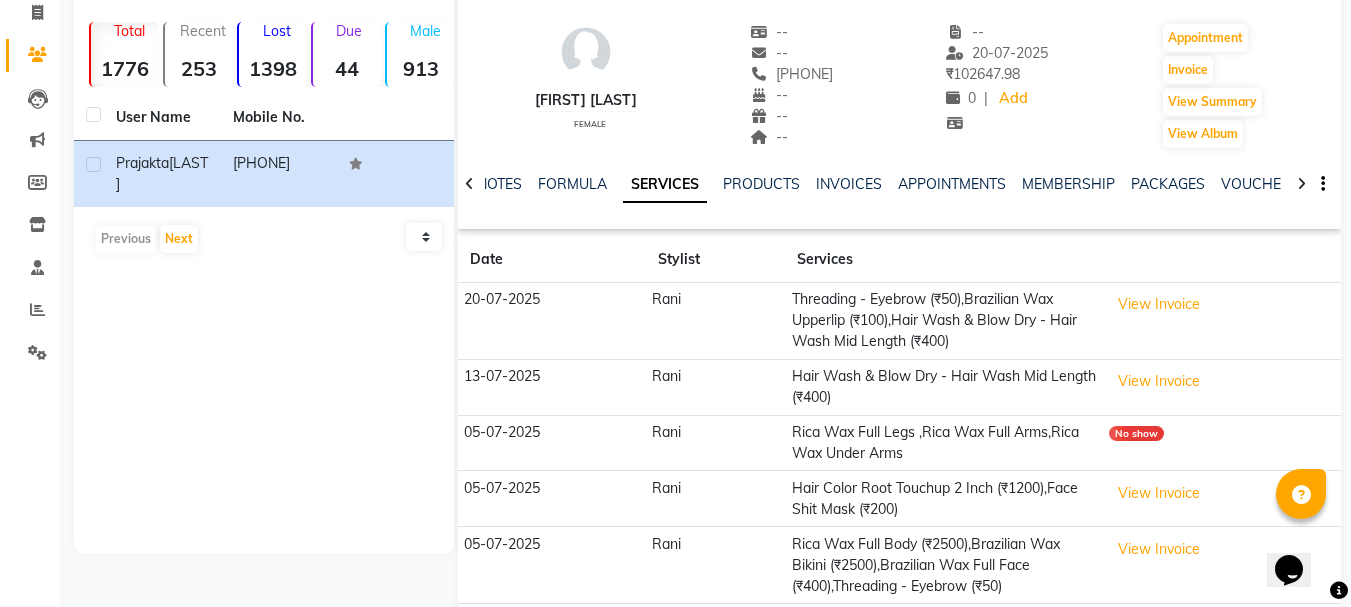 scroll, scrollTop: 129, scrollLeft: 0, axis: vertical 